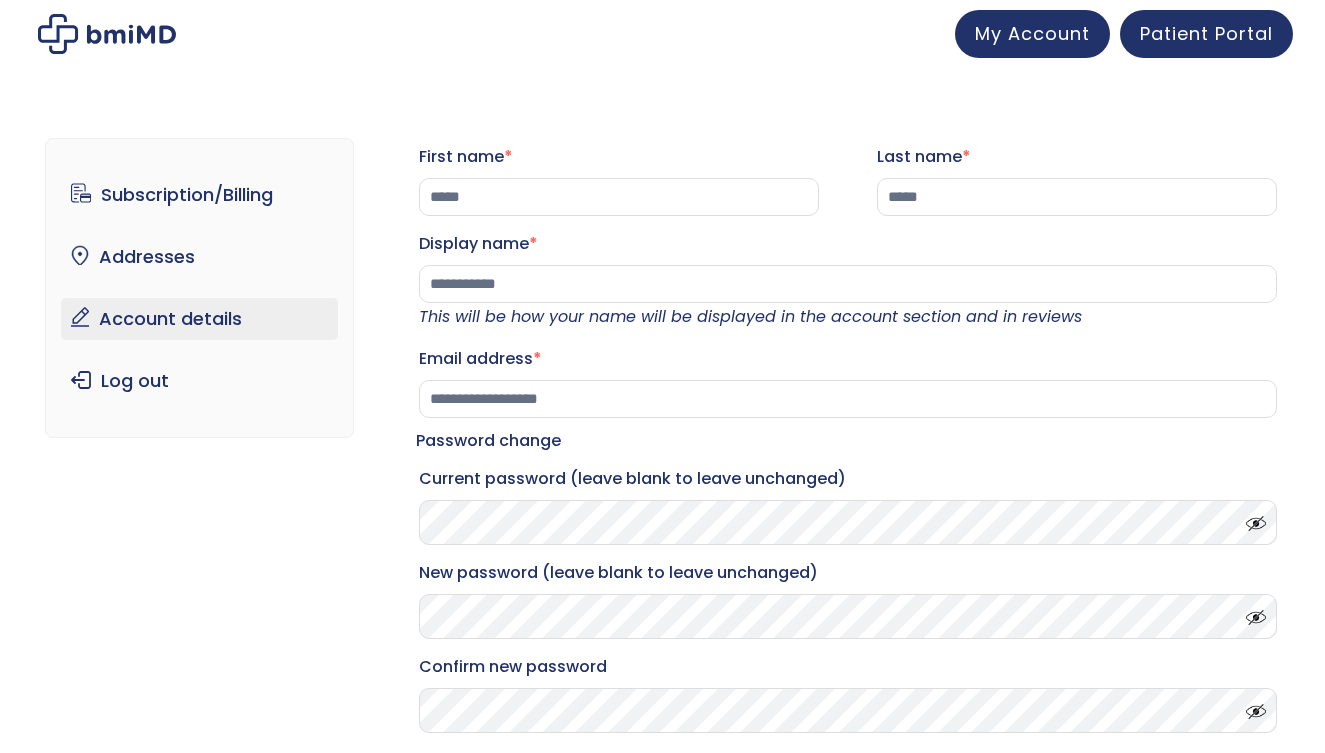 scroll, scrollTop: 0, scrollLeft: 0, axis: both 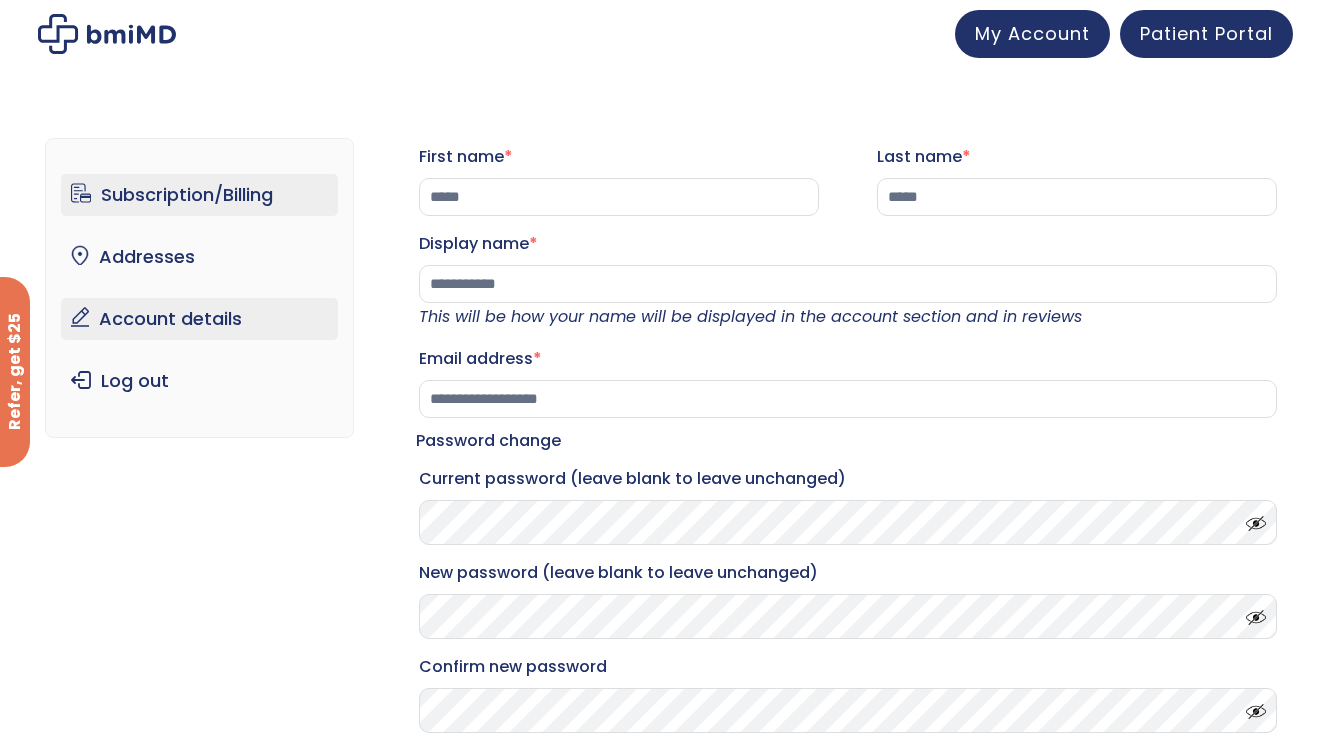 click on "Subscription/Billing" at bounding box center (199, 195) 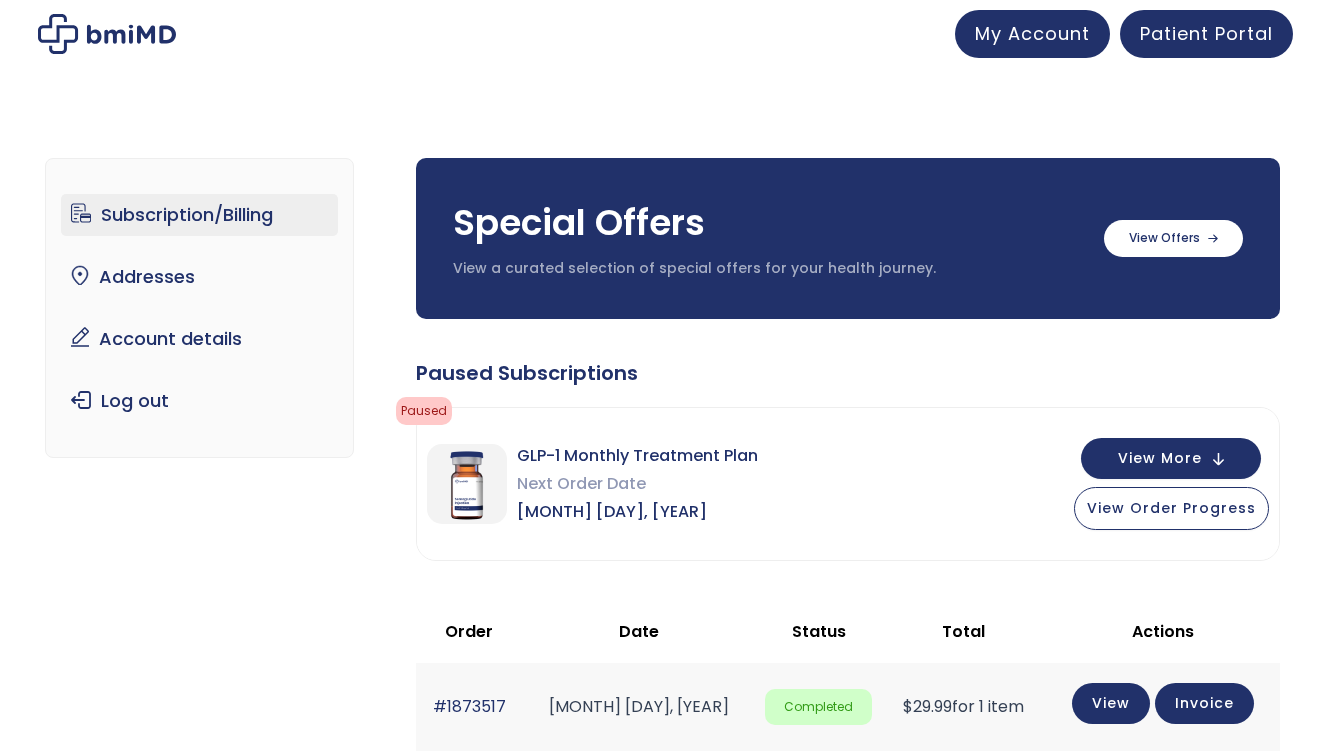 scroll, scrollTop: 0, scrollLeft: 0, axis: both 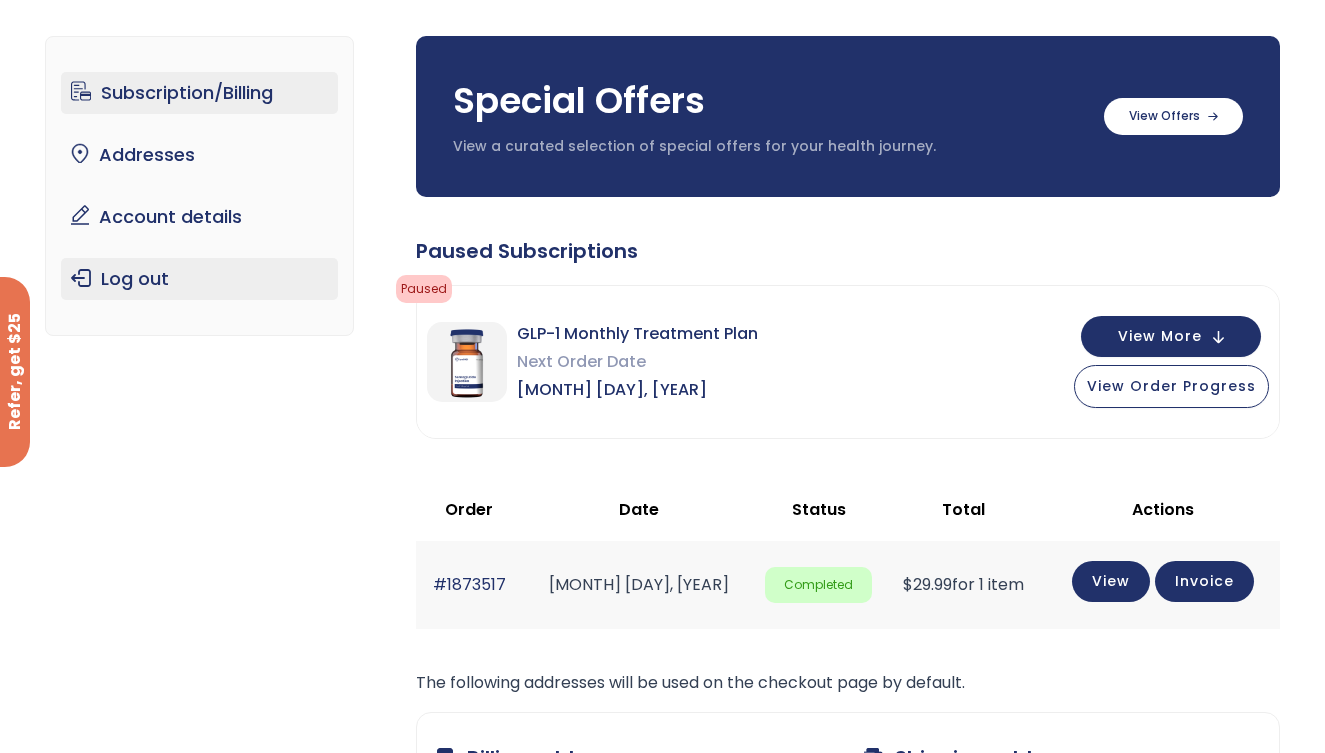 click on "Log out" at bounding box center (199, 279) 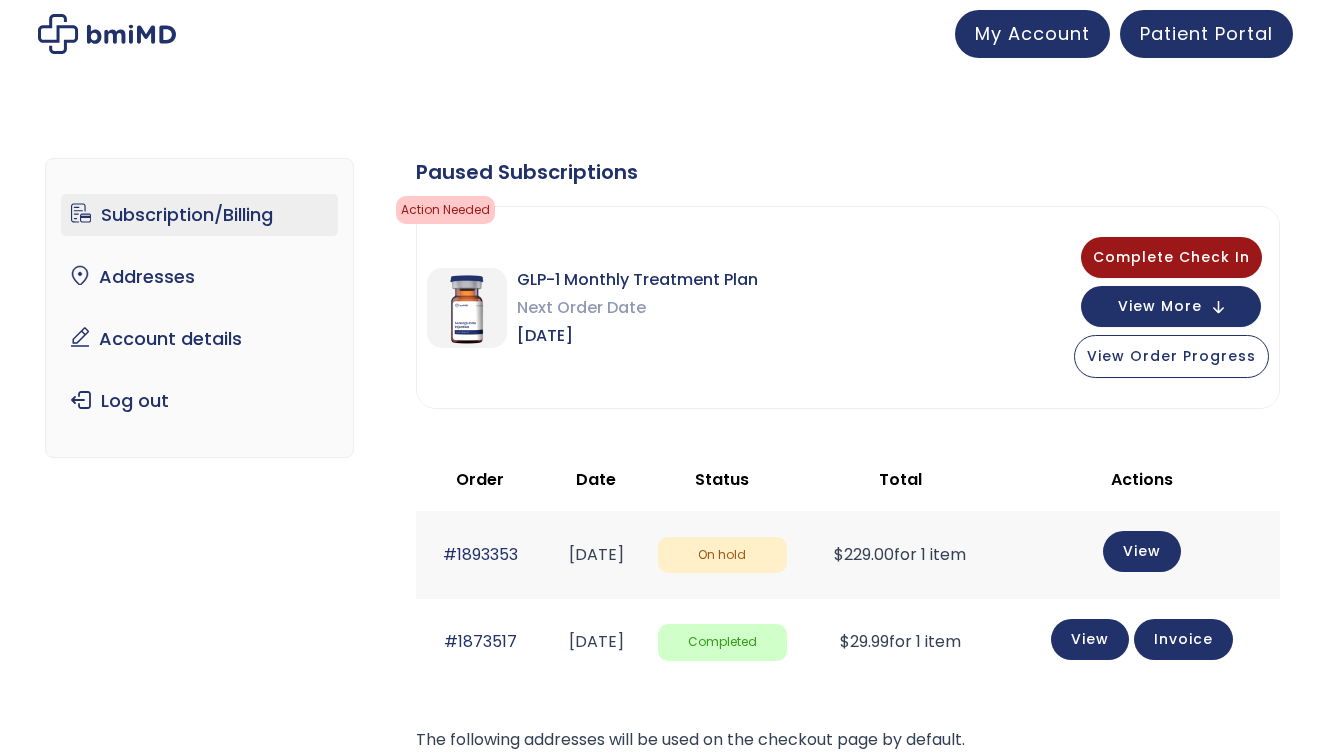 scroll, scrollTop: 0, scrollLeft: 0, axis: both 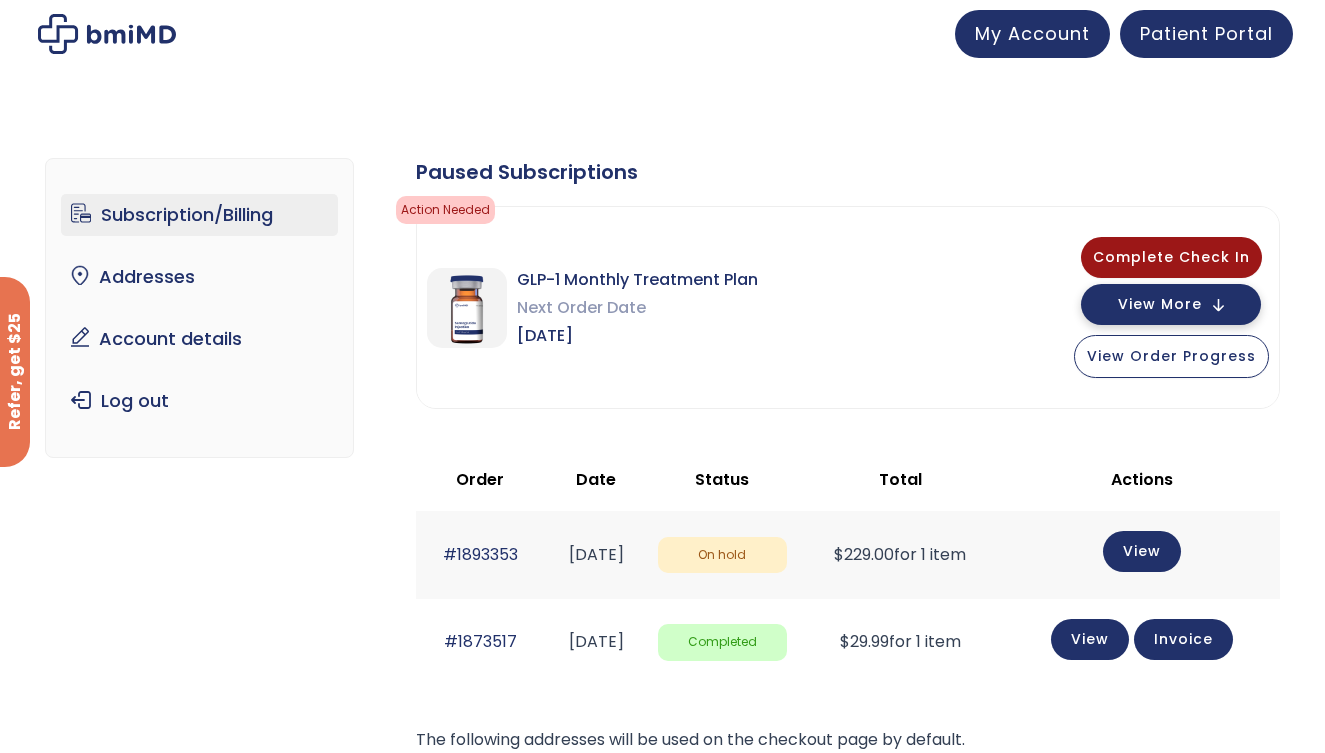 click on "View More" at bounding box center (1160, 304) 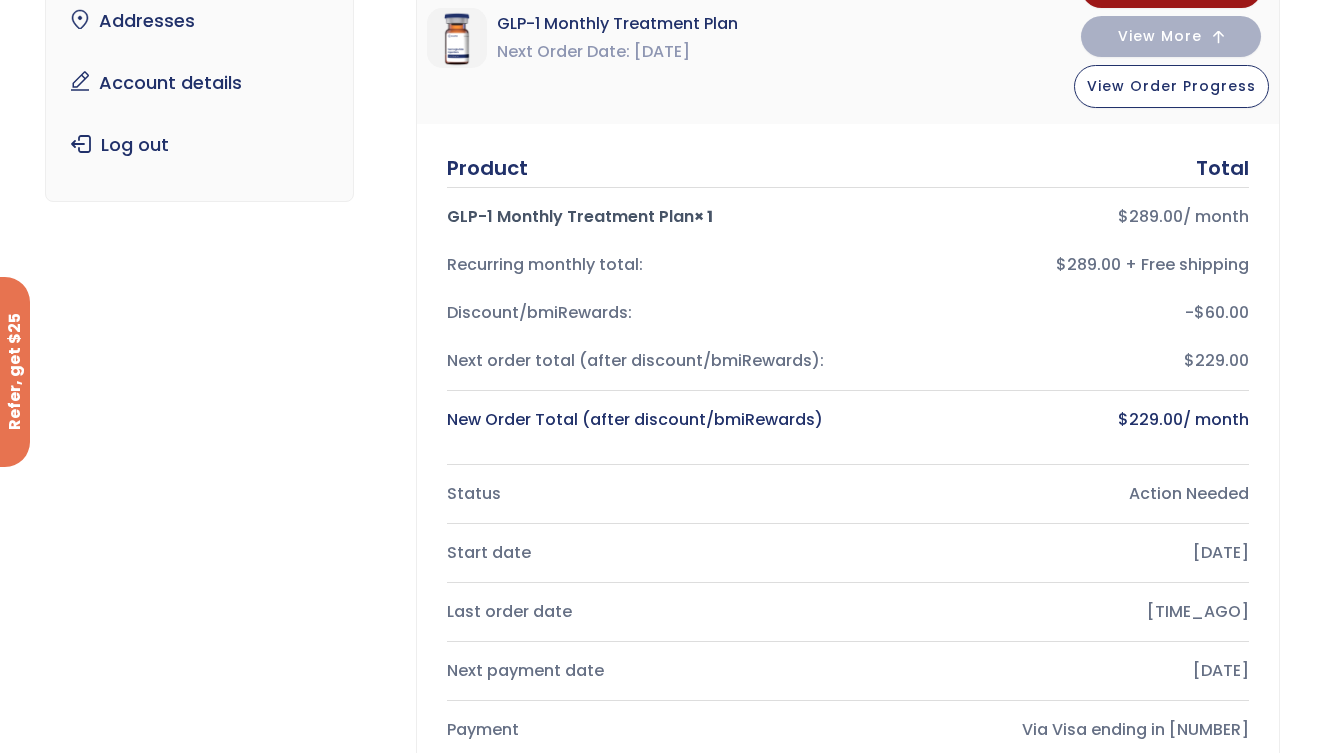 scroll, scrollTop: 258, scrollLeft: 0, axis: vertical 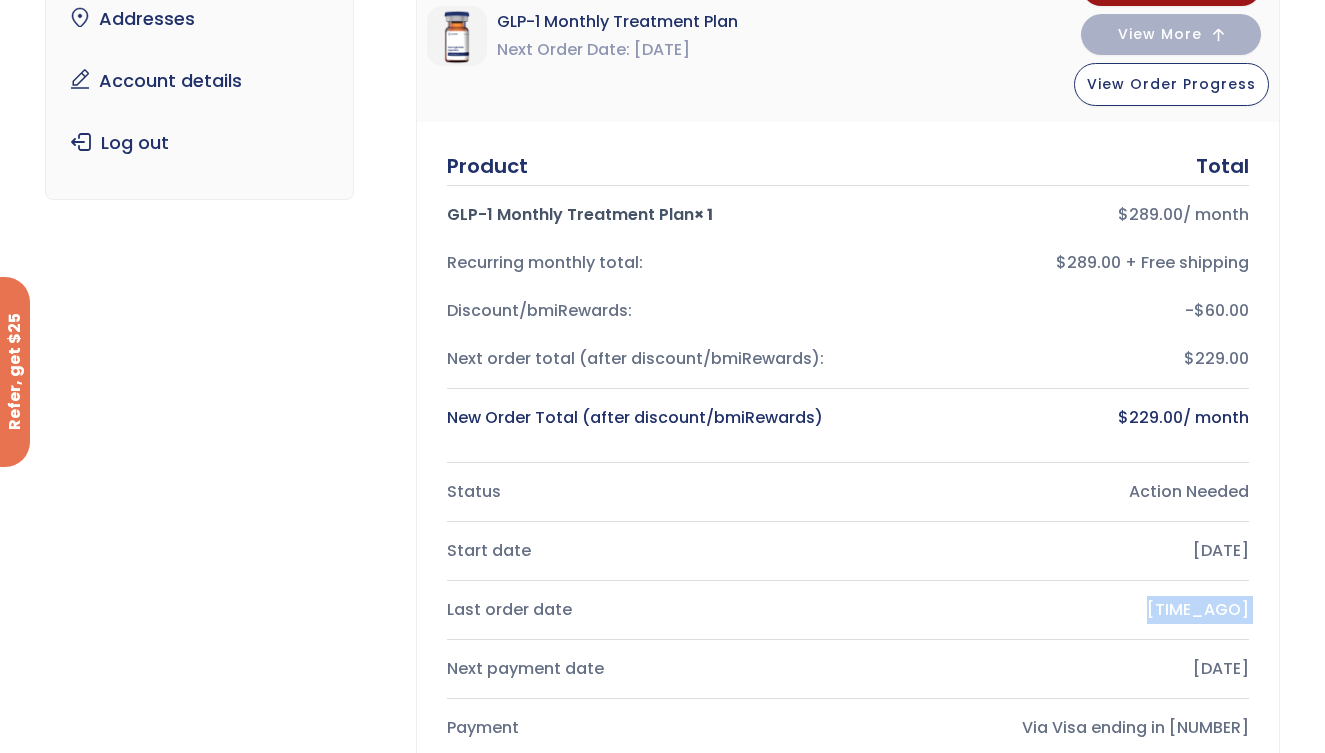 drag, startPoint x: 792, startPoint y: 647, endPoint x: 792, endPoint y: 600, distance: 47 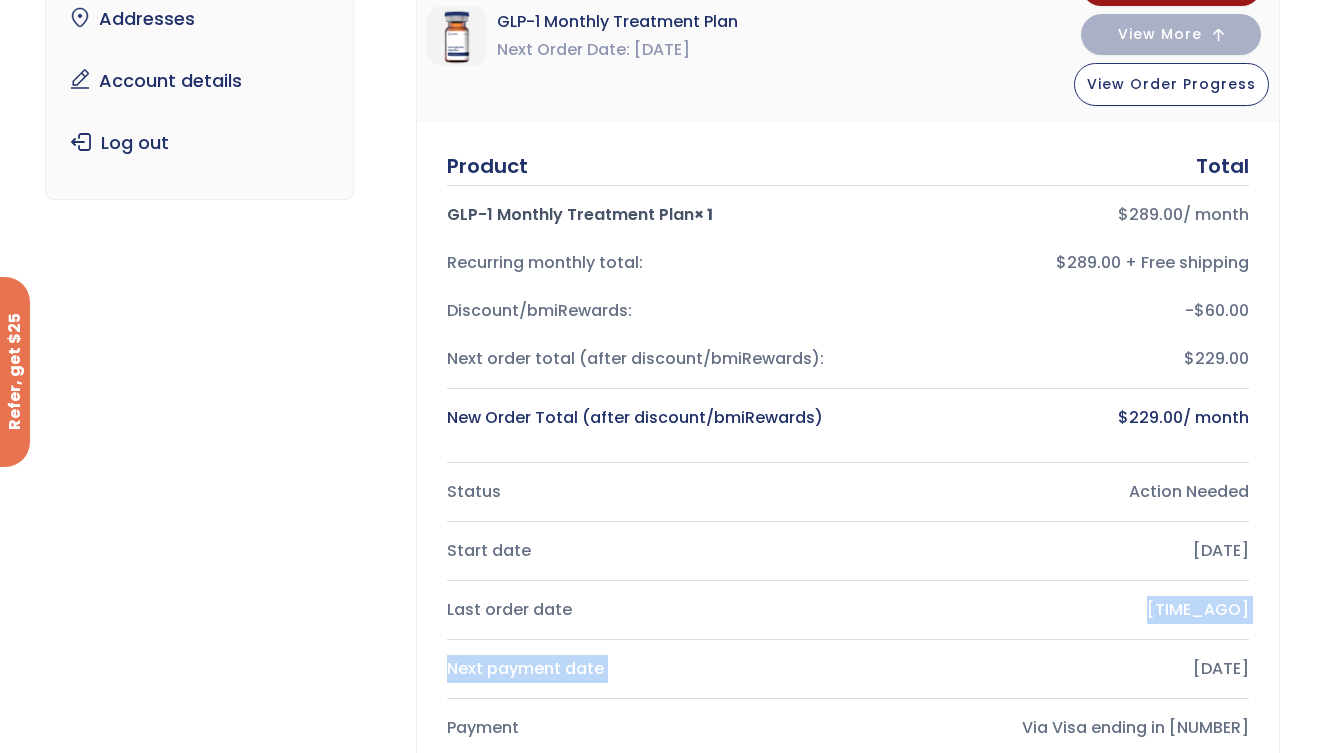 drag, startPoint x: 792, startPoint y: 600, endPoint x: 792, endPoint y: 661, distance: 61 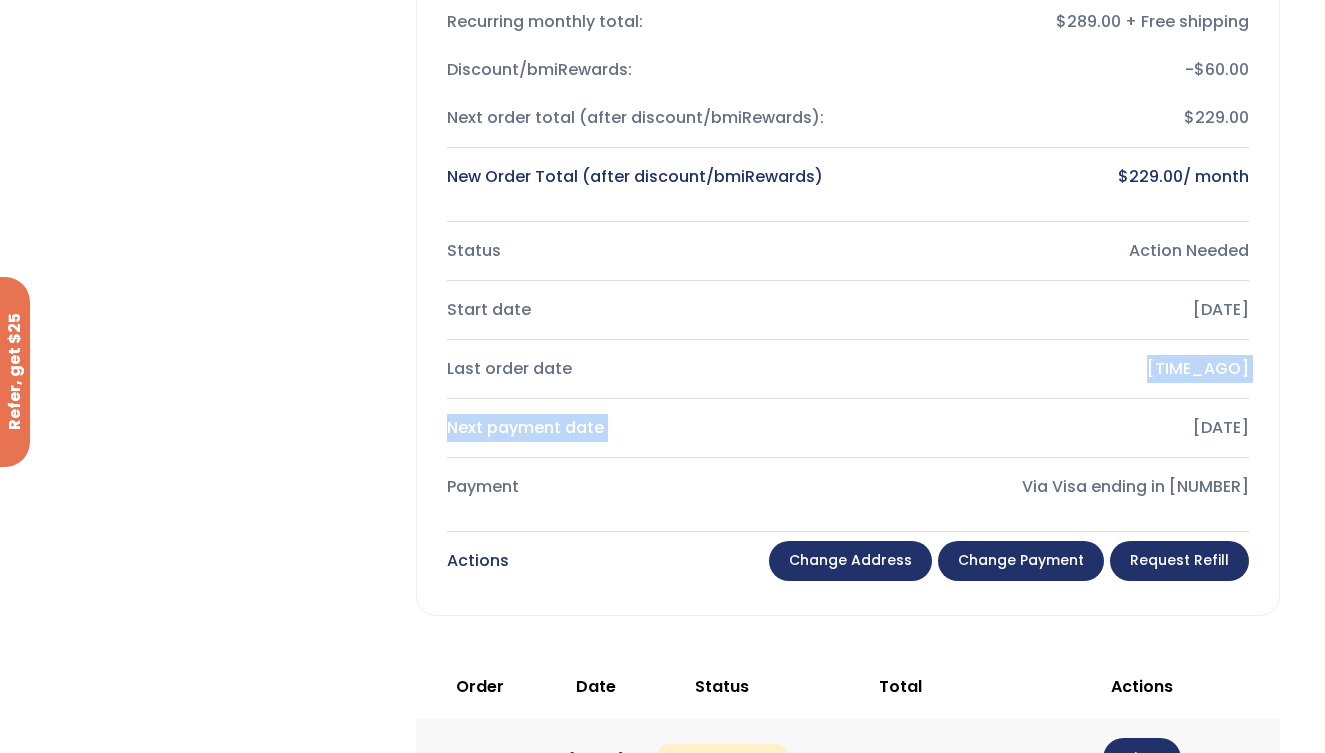 scroll, scrollTop: 508, scrollLeft: 0, axis: vertical 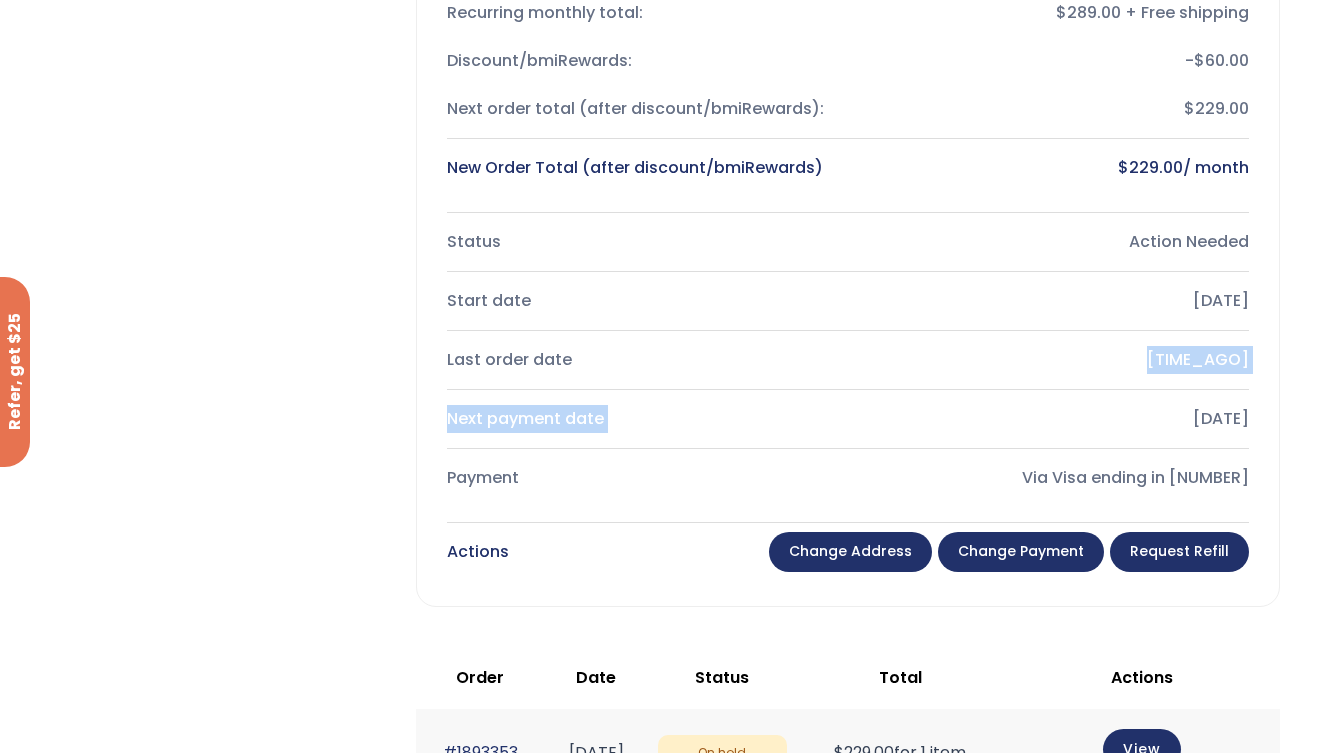 click on "Change Payment" at bounding box center [1021, 552] 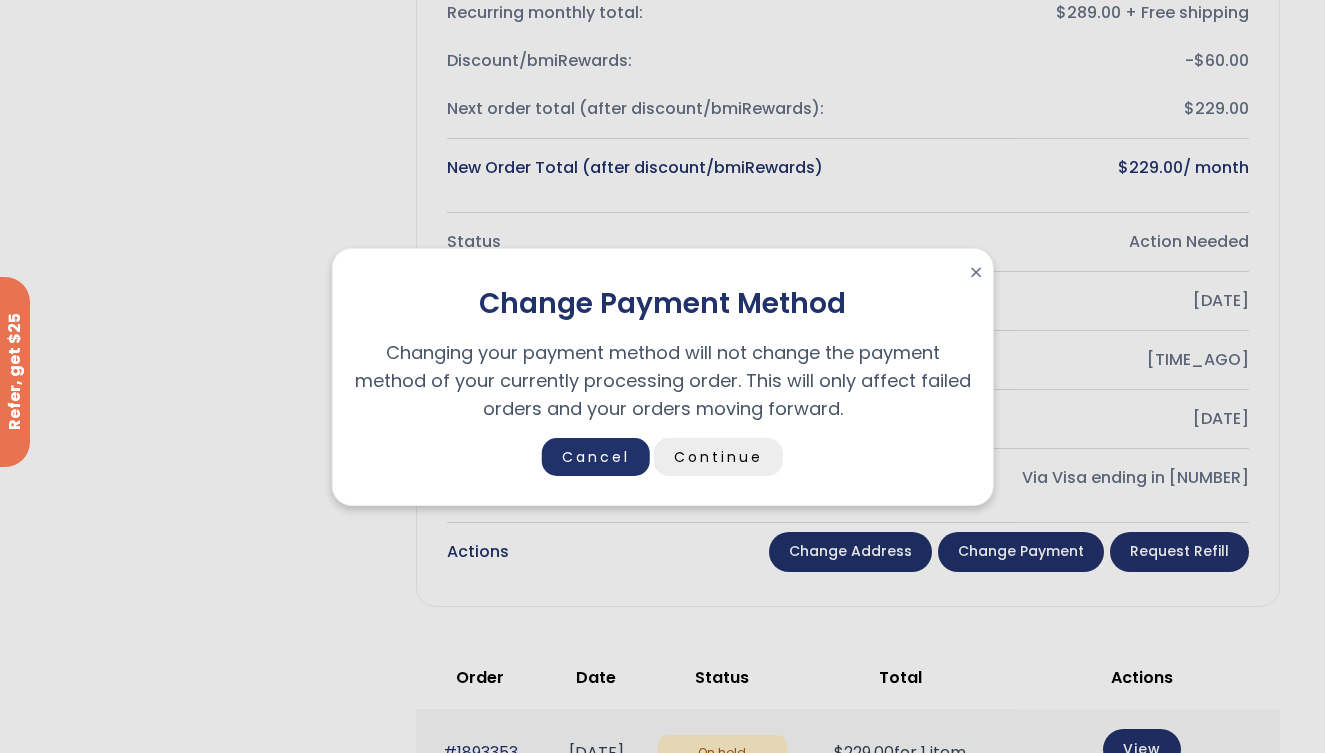click on "Continue" at bounding box center [718, 457] 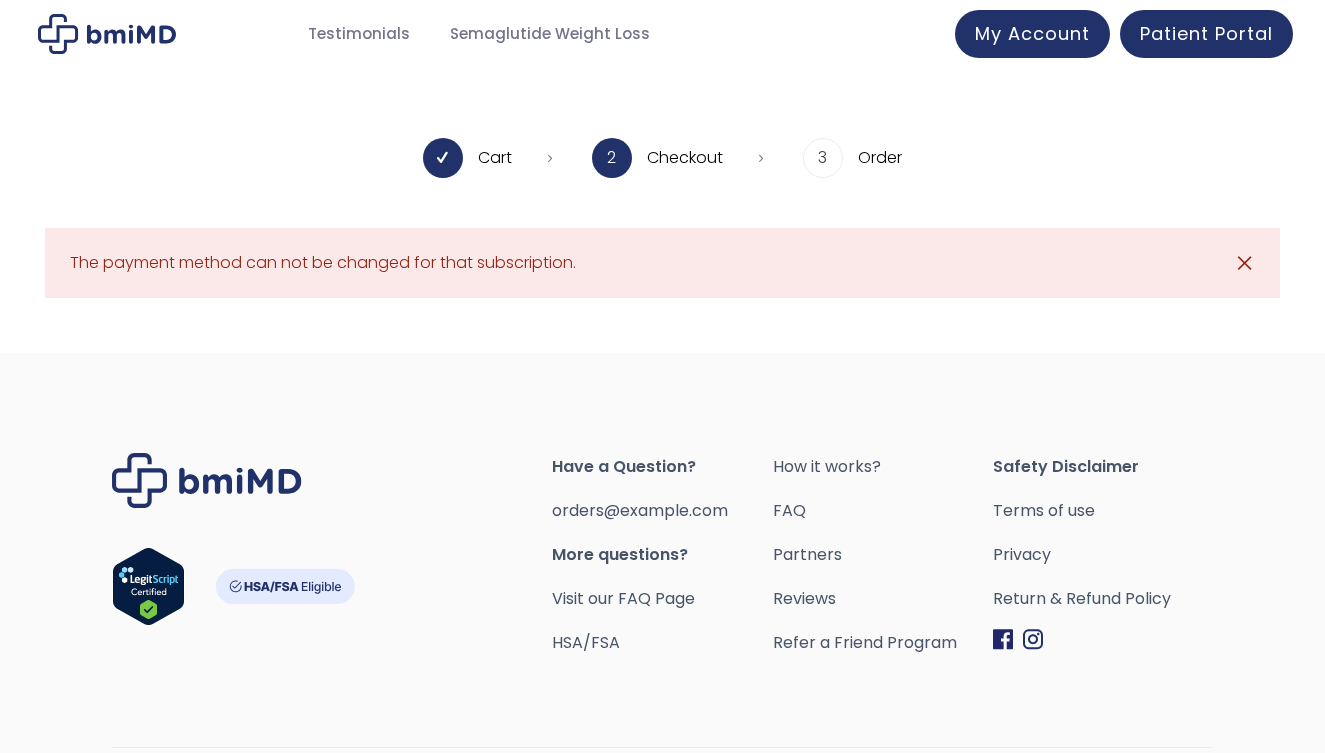 scroll, scrollTop: 0, scrollLeft: 0, axis: both 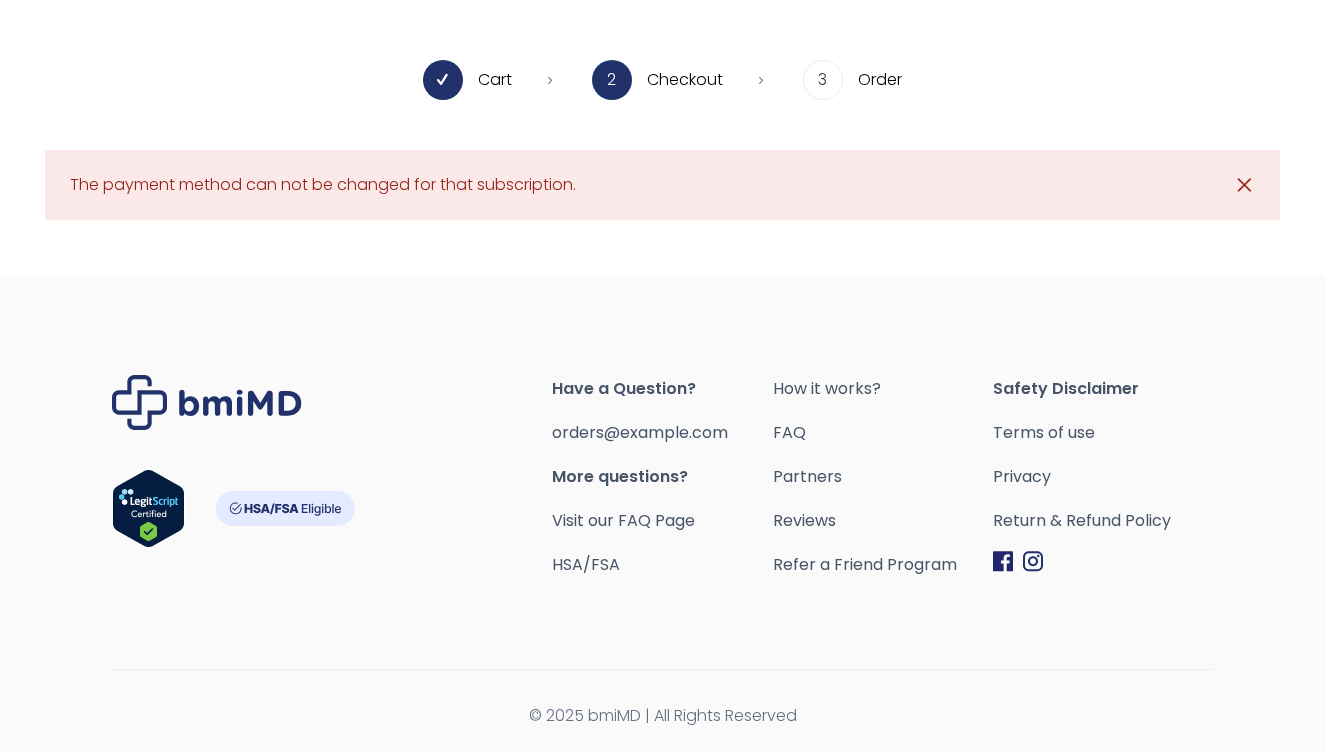 click on "✕" at bounding box center [1244, 185] 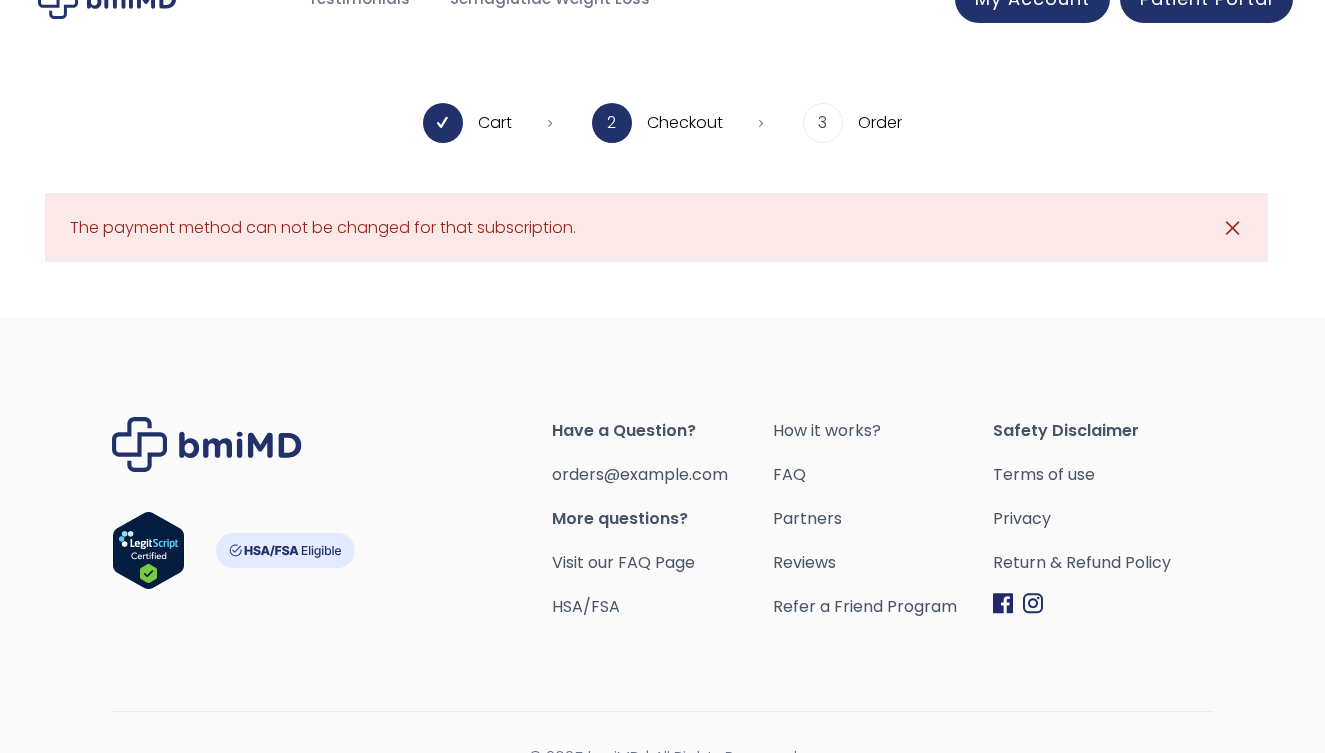scroll, scrollTop: 0, scrollLeft: 0, axis: both 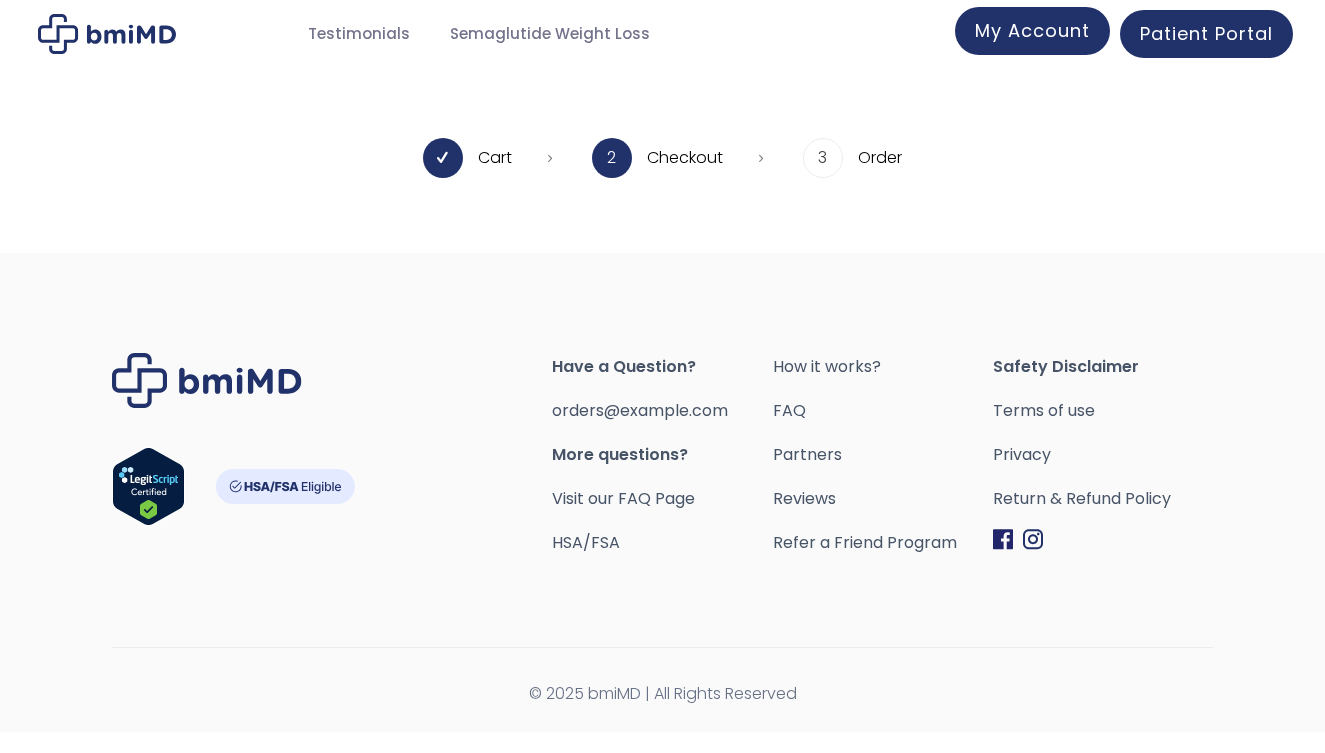 click on "My Account" at bounding box center (1032, 30) 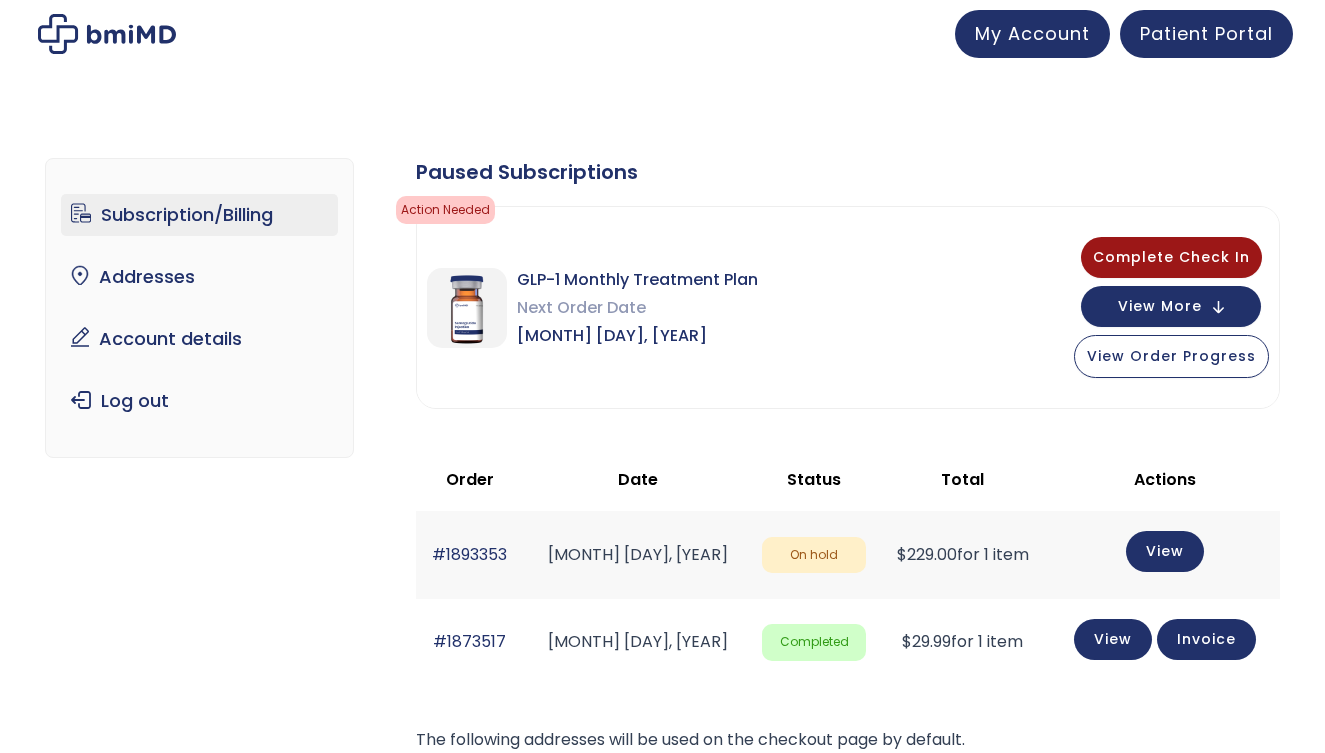 scroll, scrollTop: 0, scrollLeft: 0, axis: both 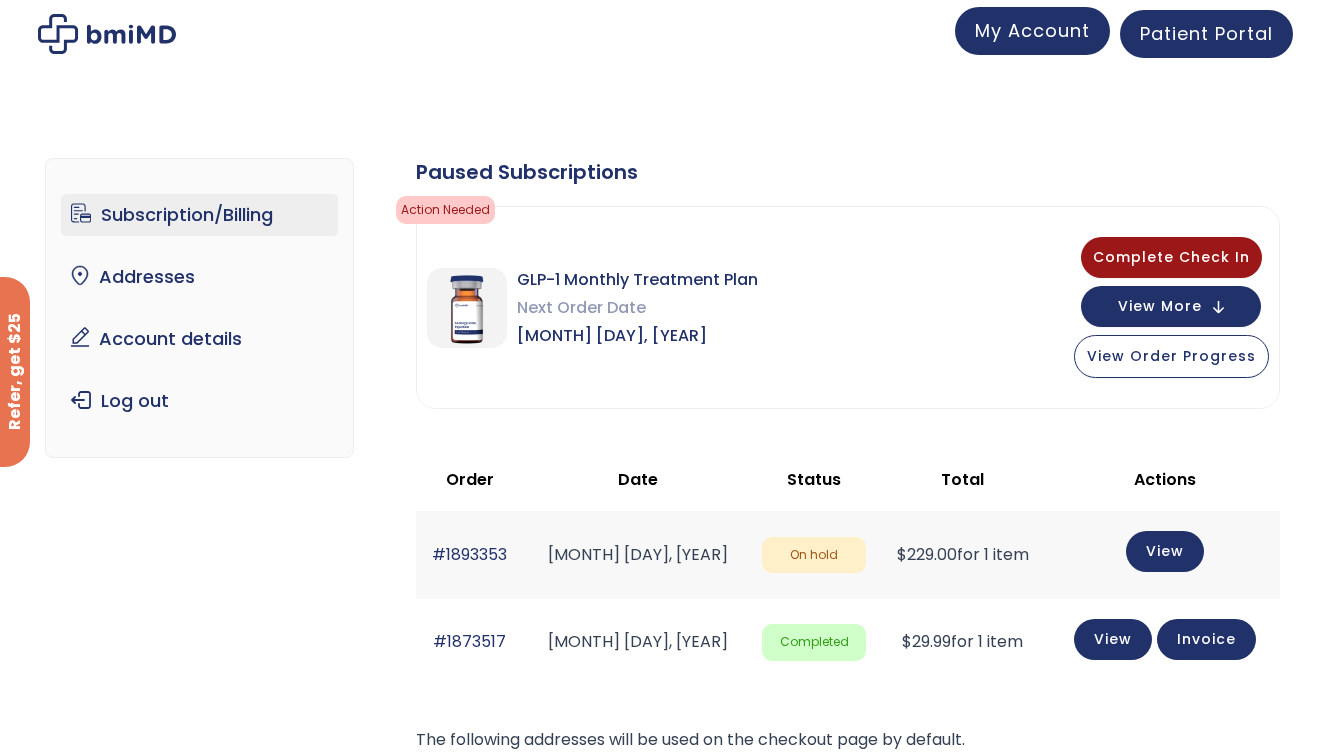 click on "My Account" at bounding box center (1032, 30) 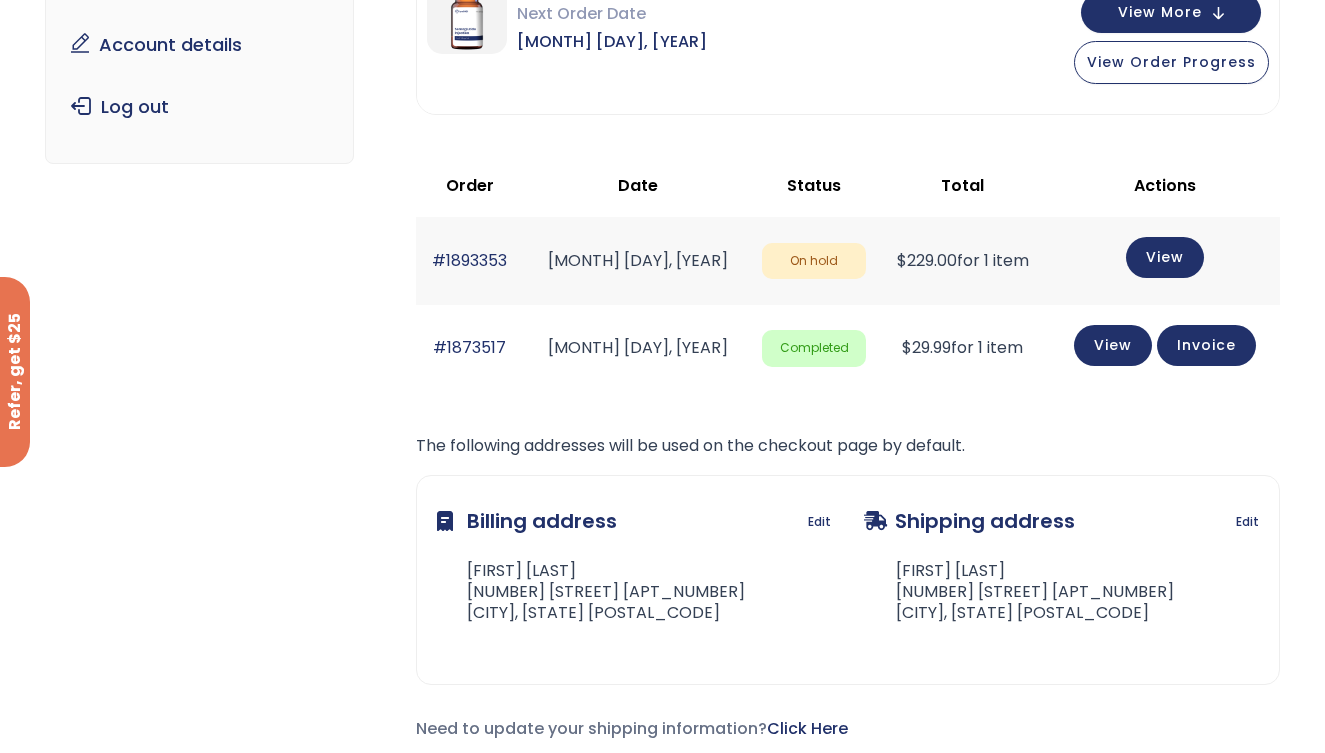 scroll, scrollTop: 383, scrollLeft: 0, axis: vertical 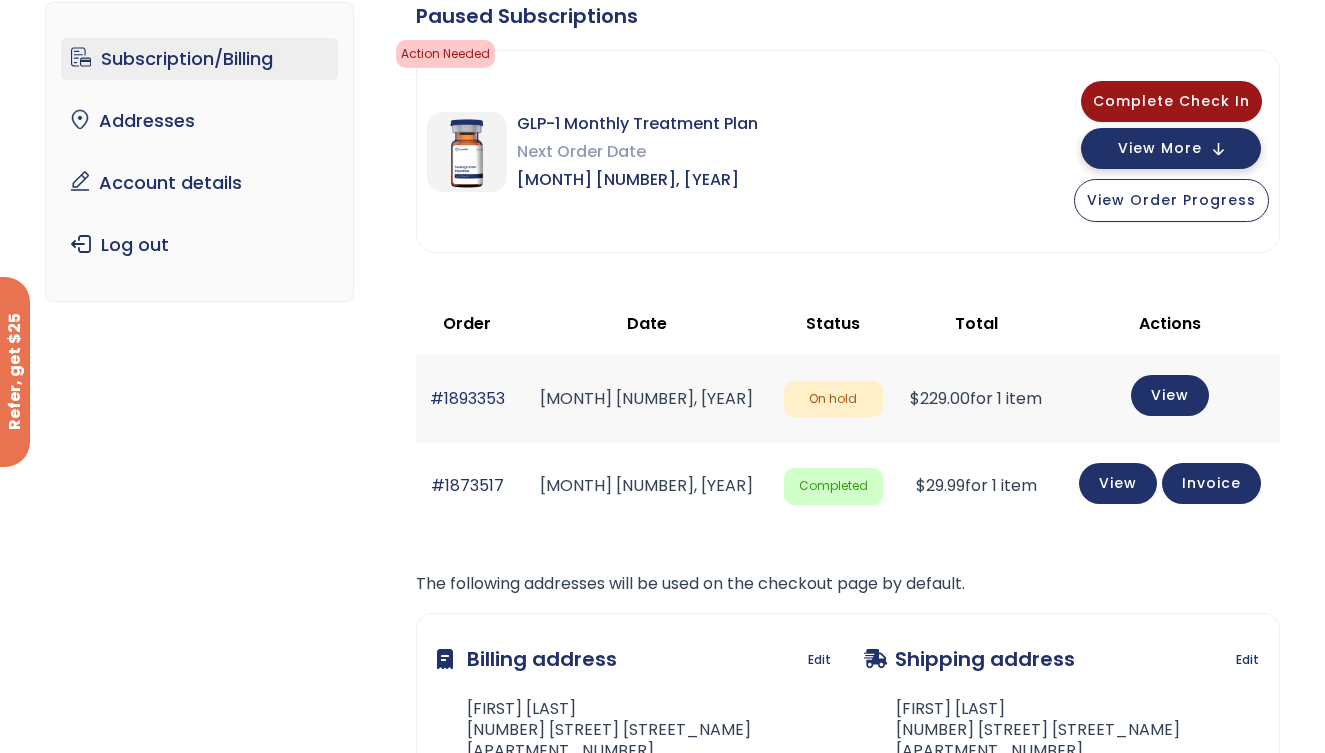 click on "View More" at bounding box center (1160, 148) 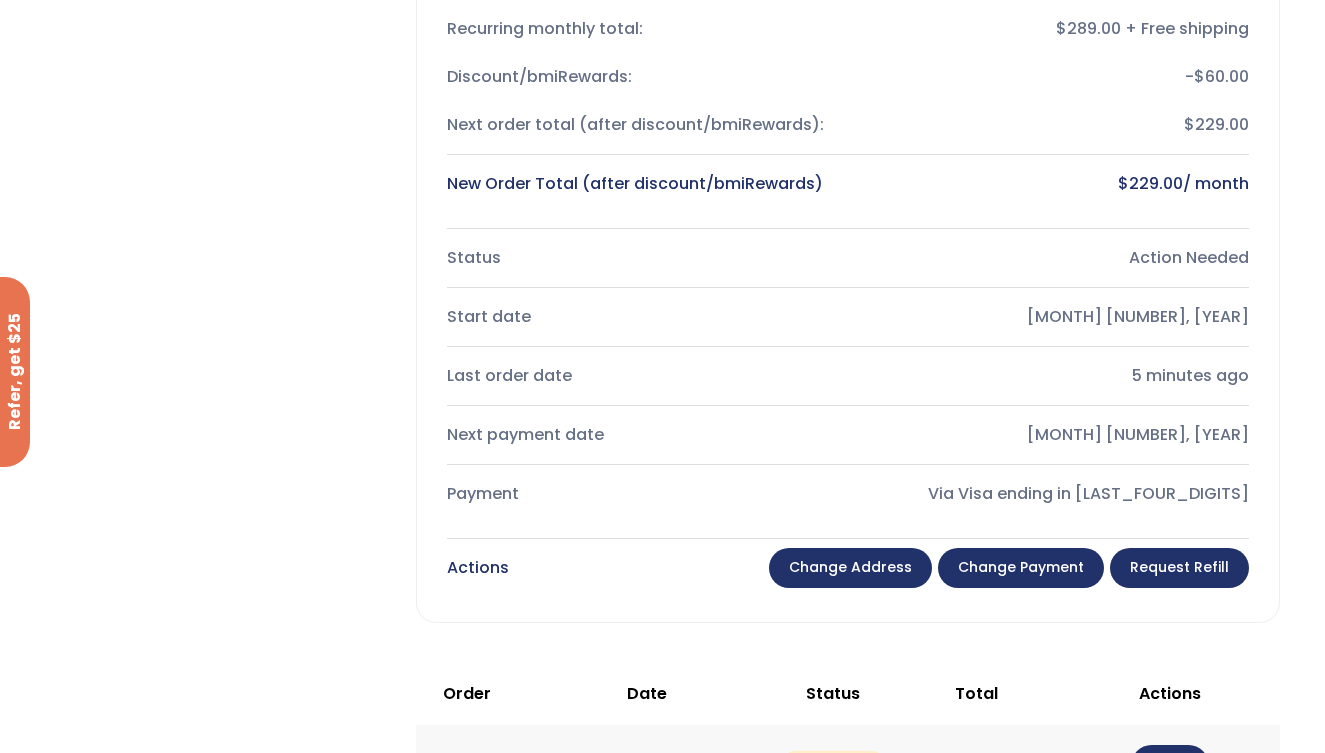scroll, scrollTop: 487, scrollLeft: 0, axis: vertical 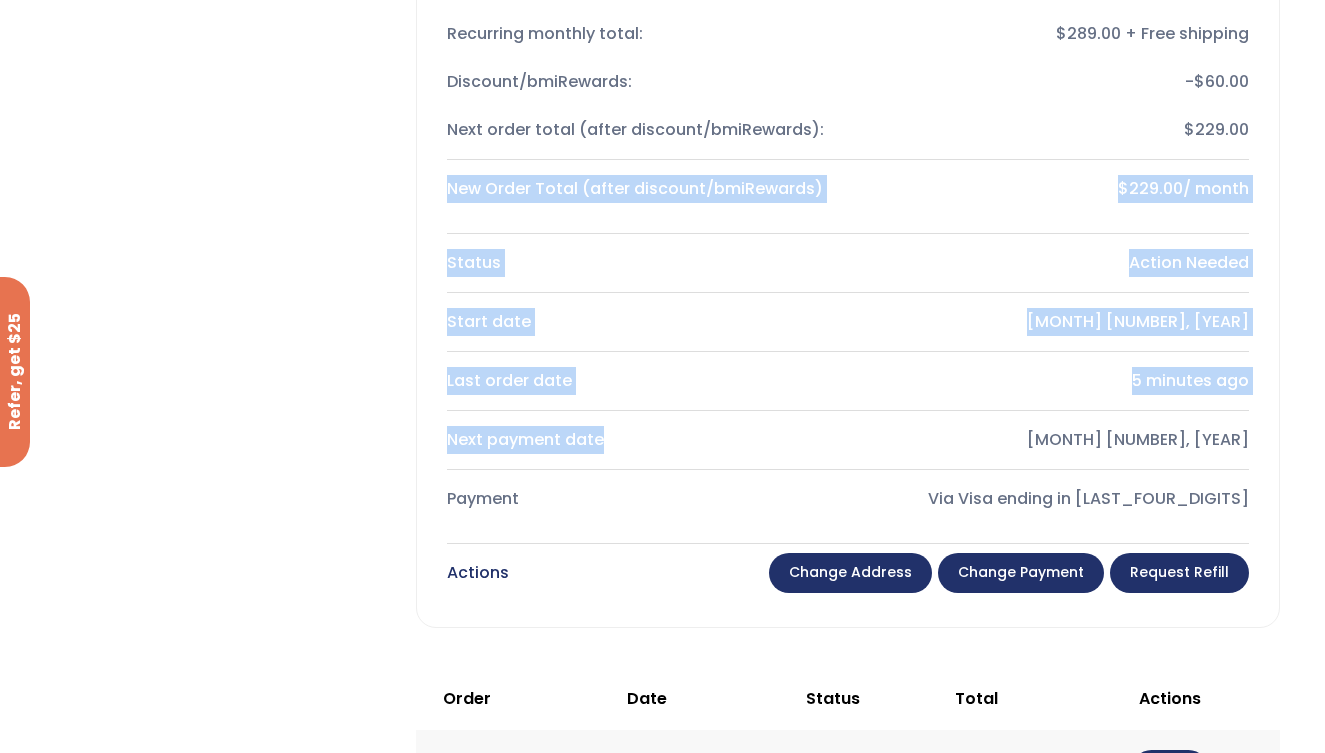 drag, startPoint x: 789, startPoint y: 446, endPoint x: 825, endPoint y: 167, distance: 281.313 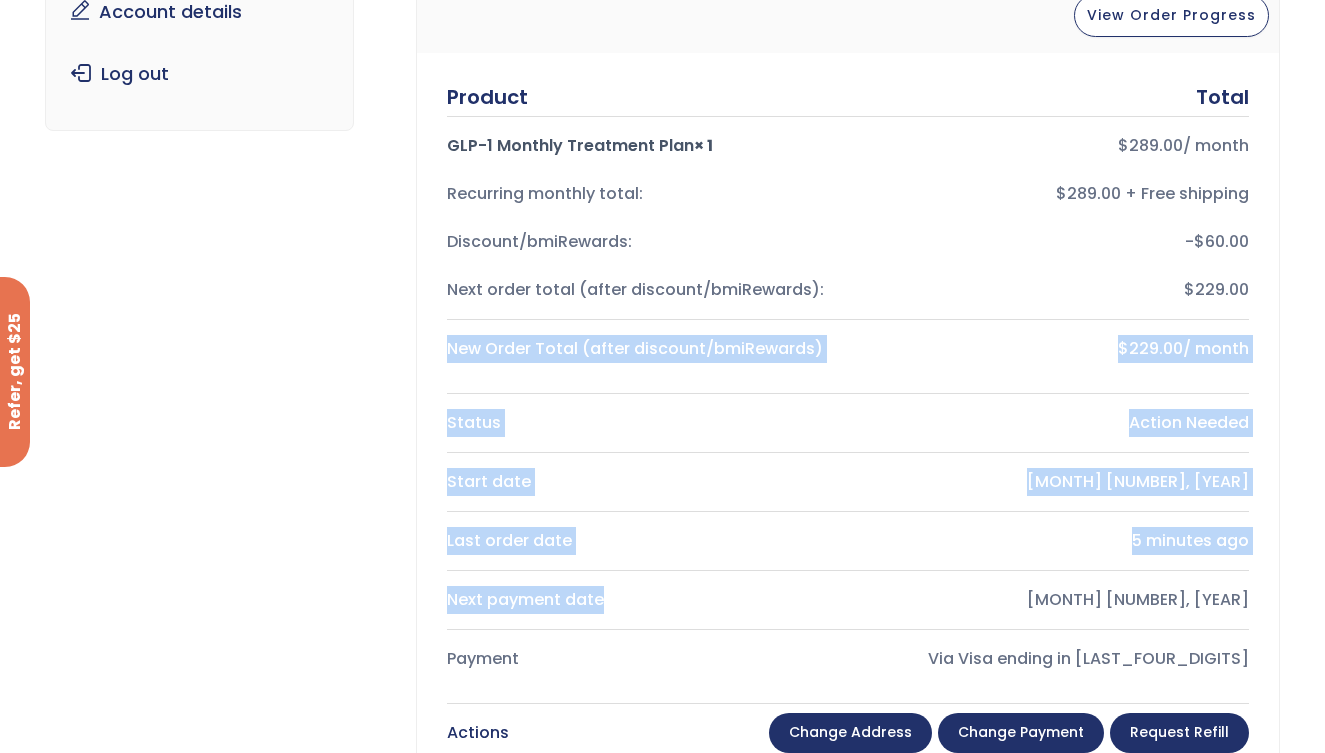 scroll, scrollTop: 269, scrollLeft: 0, axis: vertical 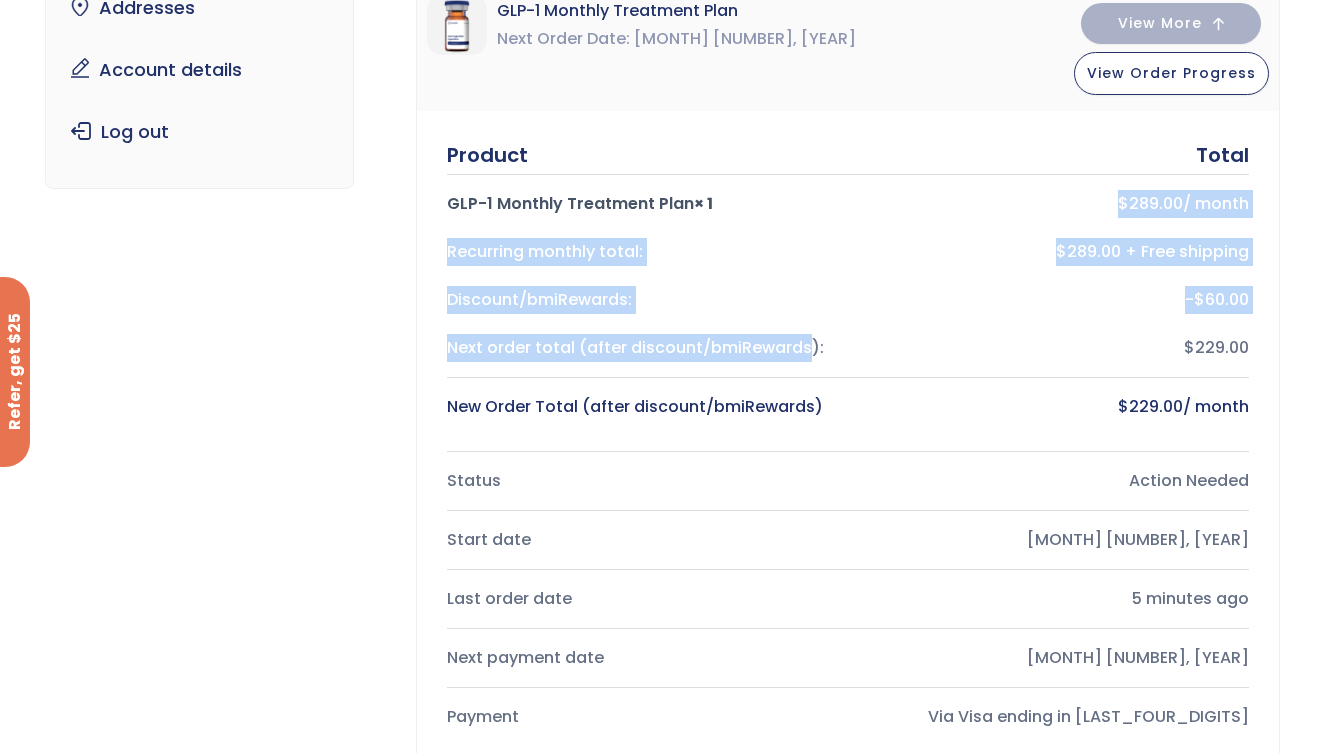 drag, startPoint x: 804, startPoint y: 202, endPoint x: 804, endPoint y: 338, distance: 136 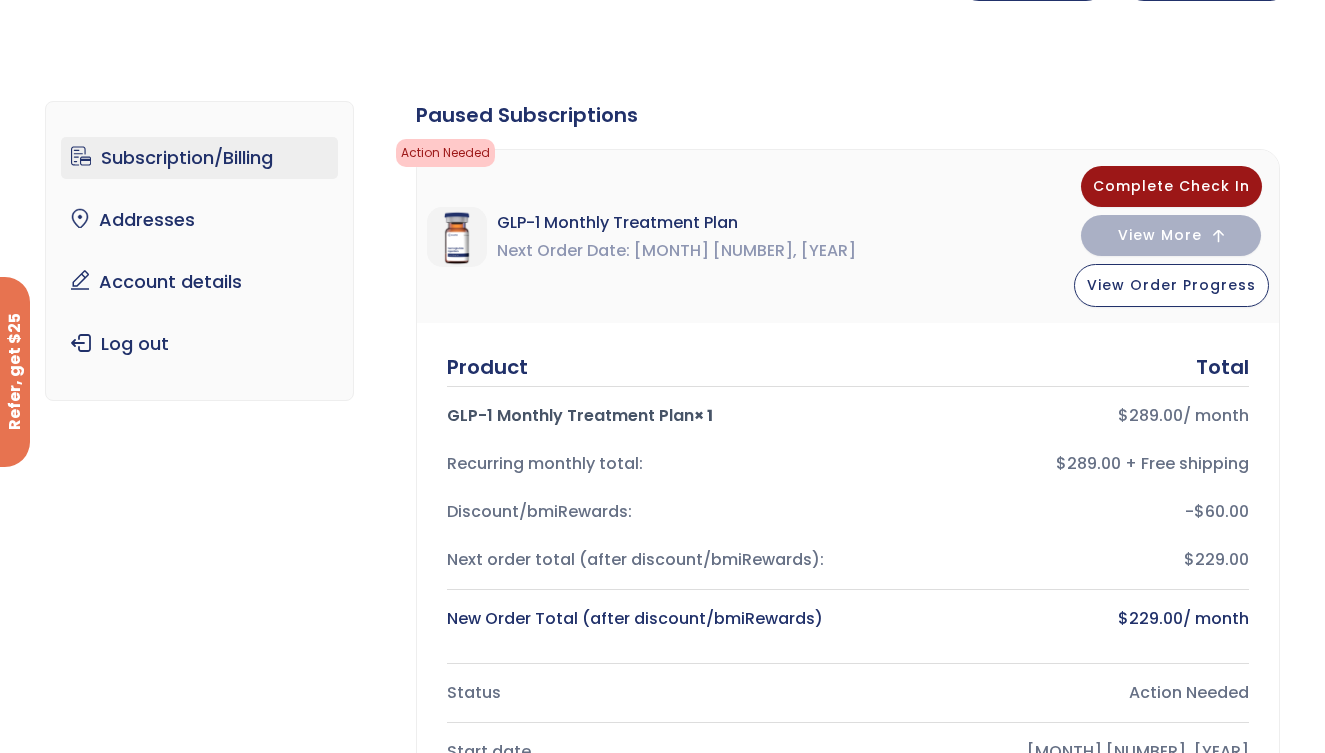 click on "Product
Total
GLP-1 Monthly Treatment Plan  × 1
$ 289.00  / month
Recurring monthly total:
$289.00 + Free shipping
Discount/bmiRewards:
- $ 60.00
Next order total (after discount/bmiRewards):
$229.00
$ 229.00 ×" at bounding box center (848, 690) 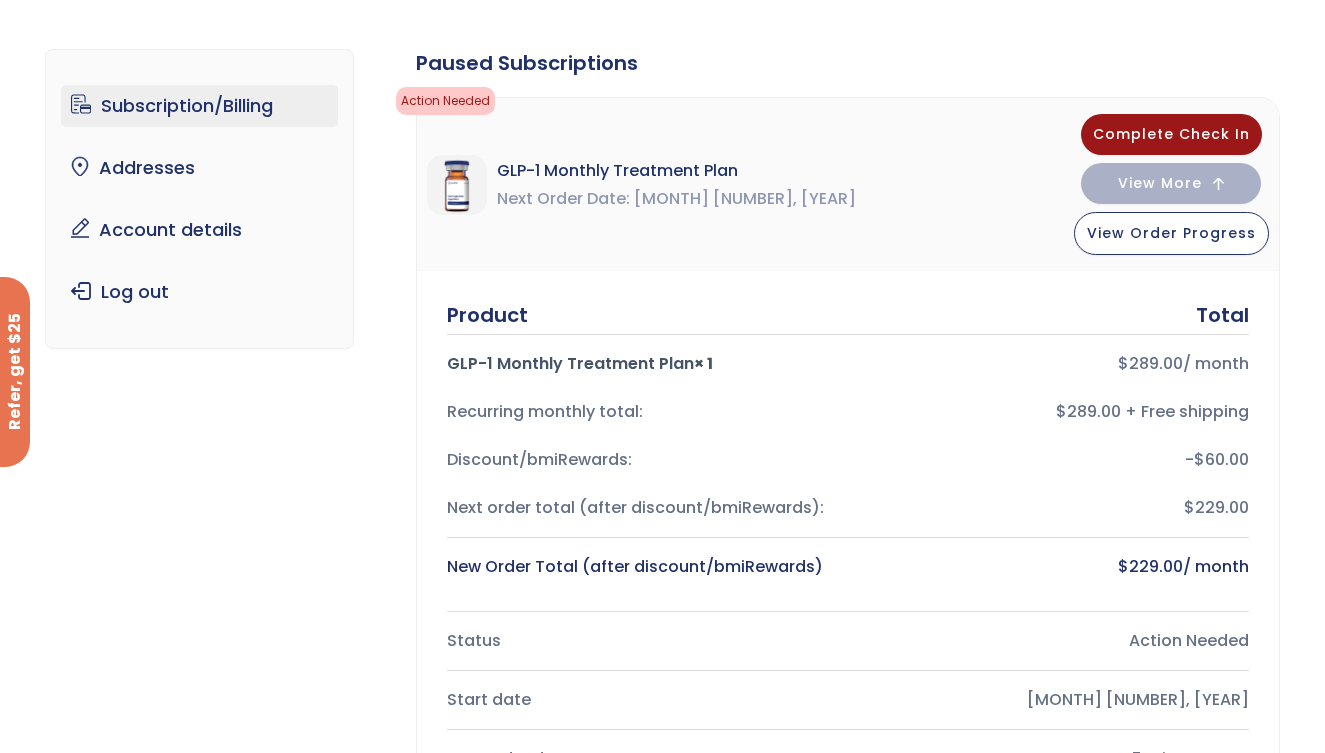 scroll, scrollTop: 0, scrollLeft: 0, axis: both 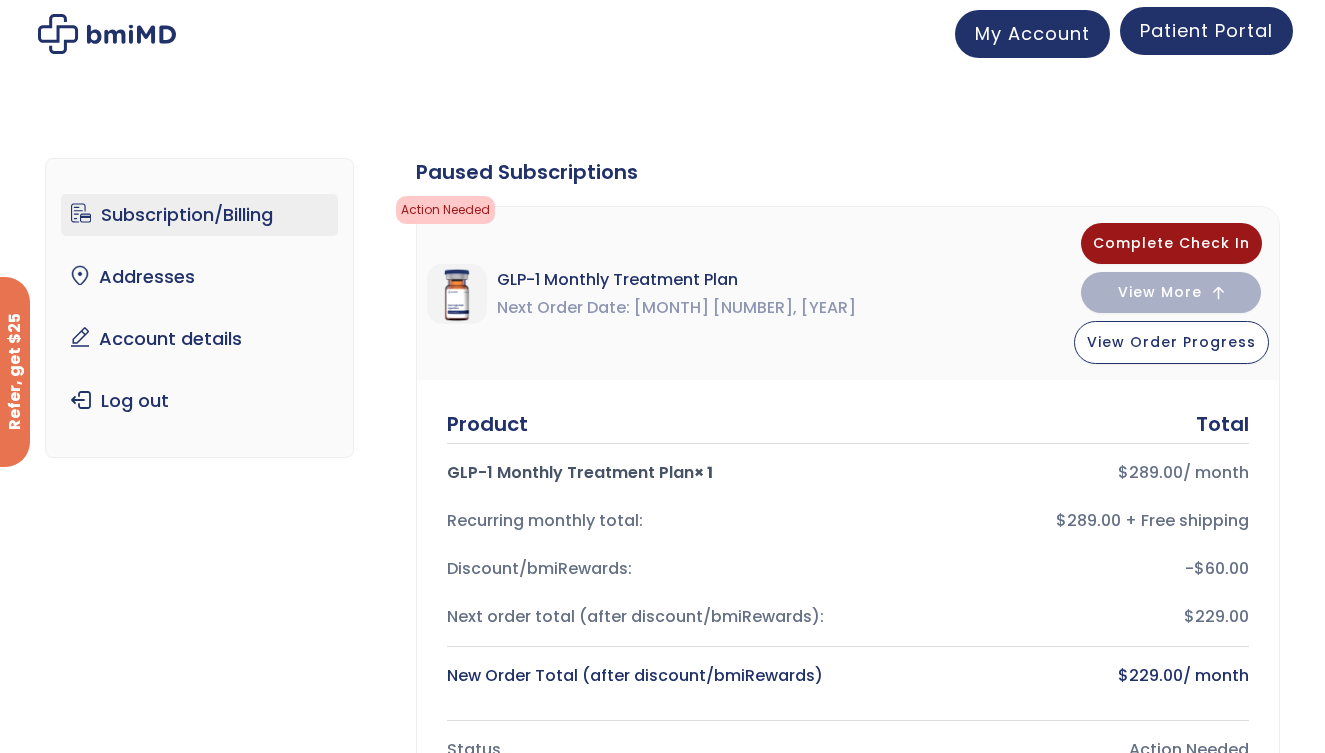 click on "Patient Portal" at bounding box center [1206, 30] 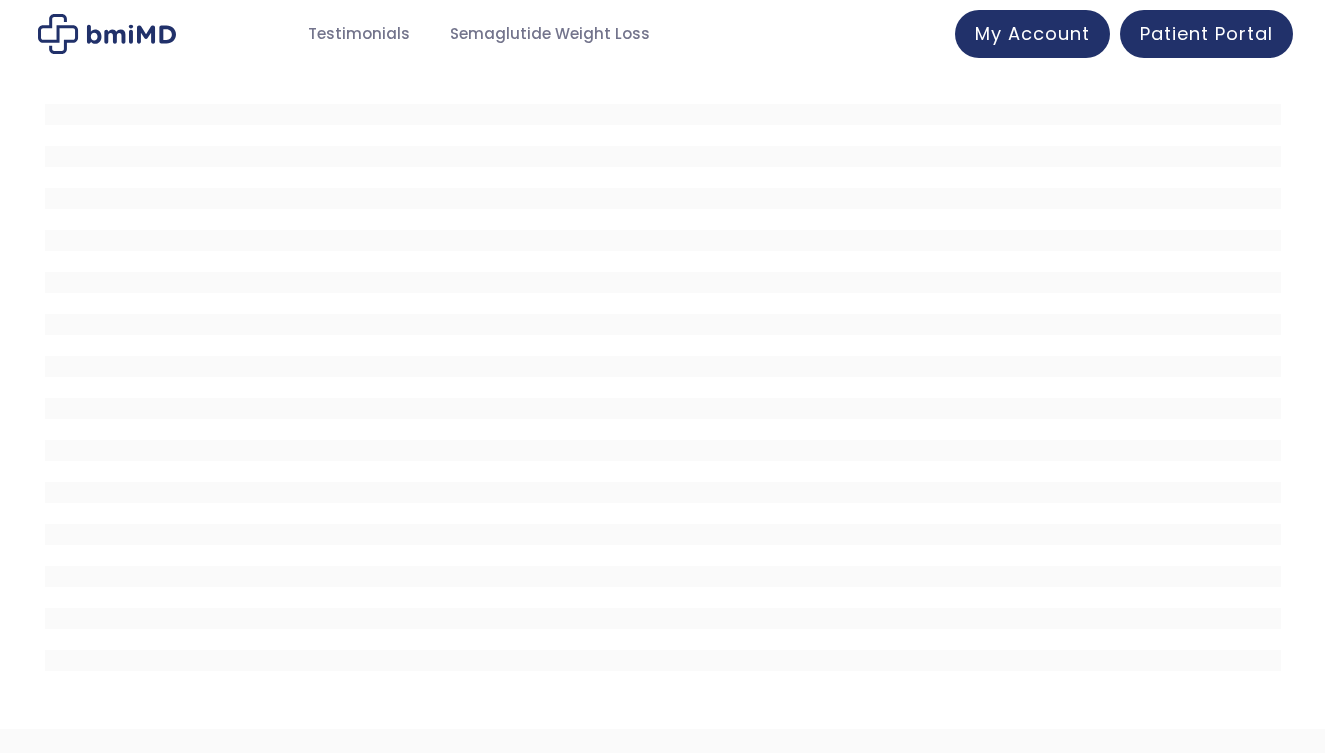 scroll, scrollTop: 0, scrollLeft: 0, axis: both 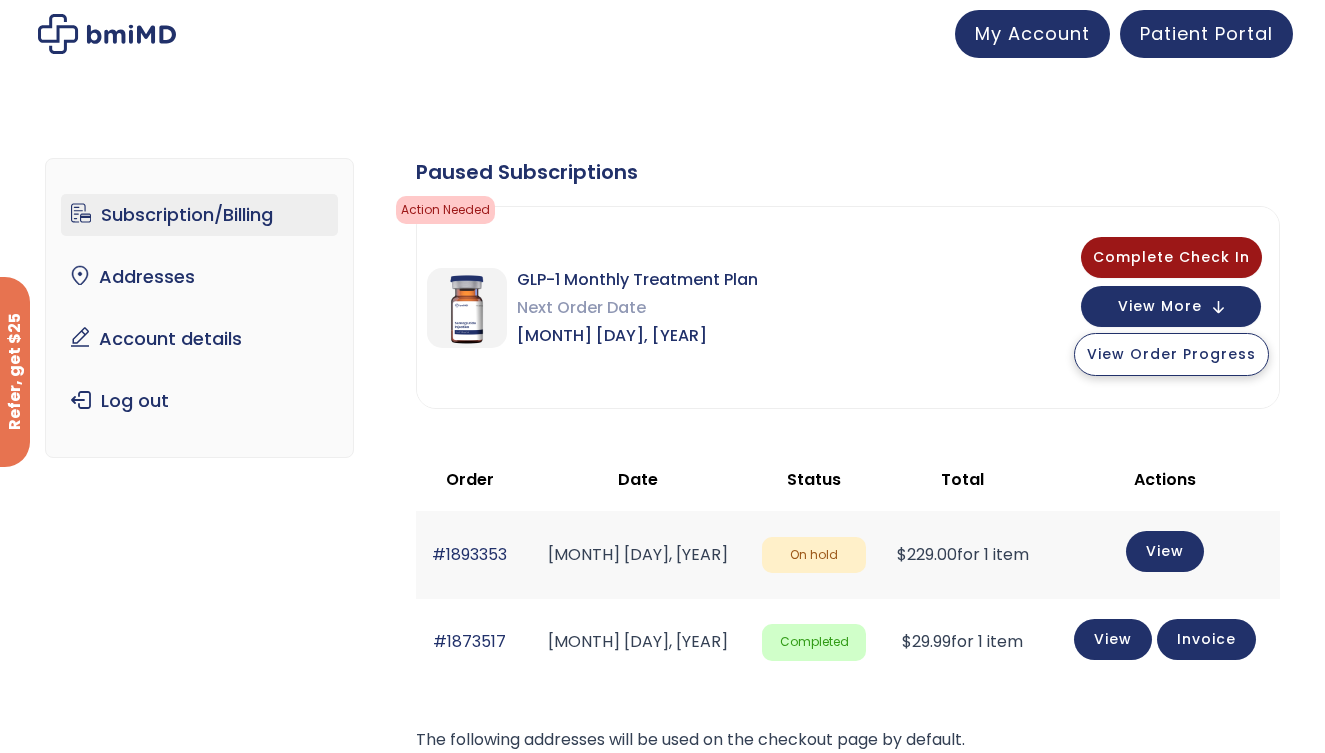 click on "View Order Progress" at bounding box center (1171, 354) 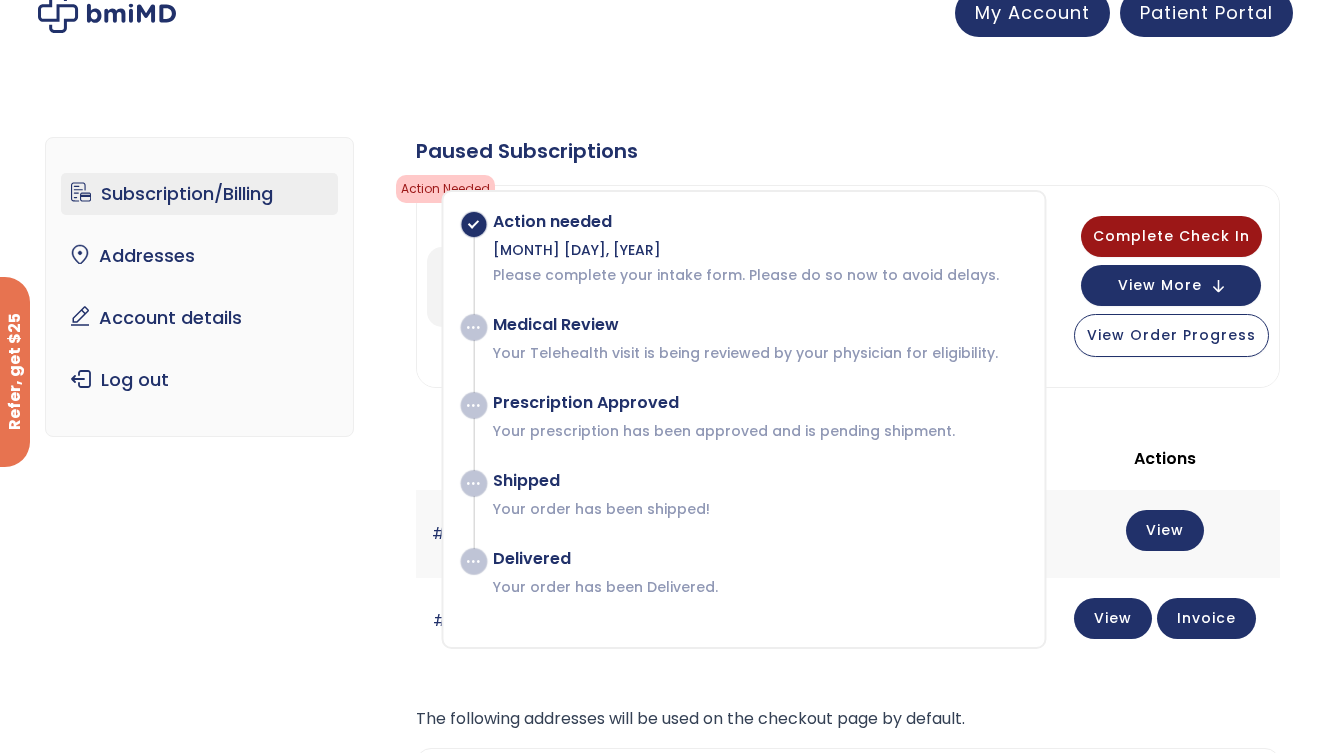 scroll, scrollTop: 26, scrollLeft: 0, axis: vertical 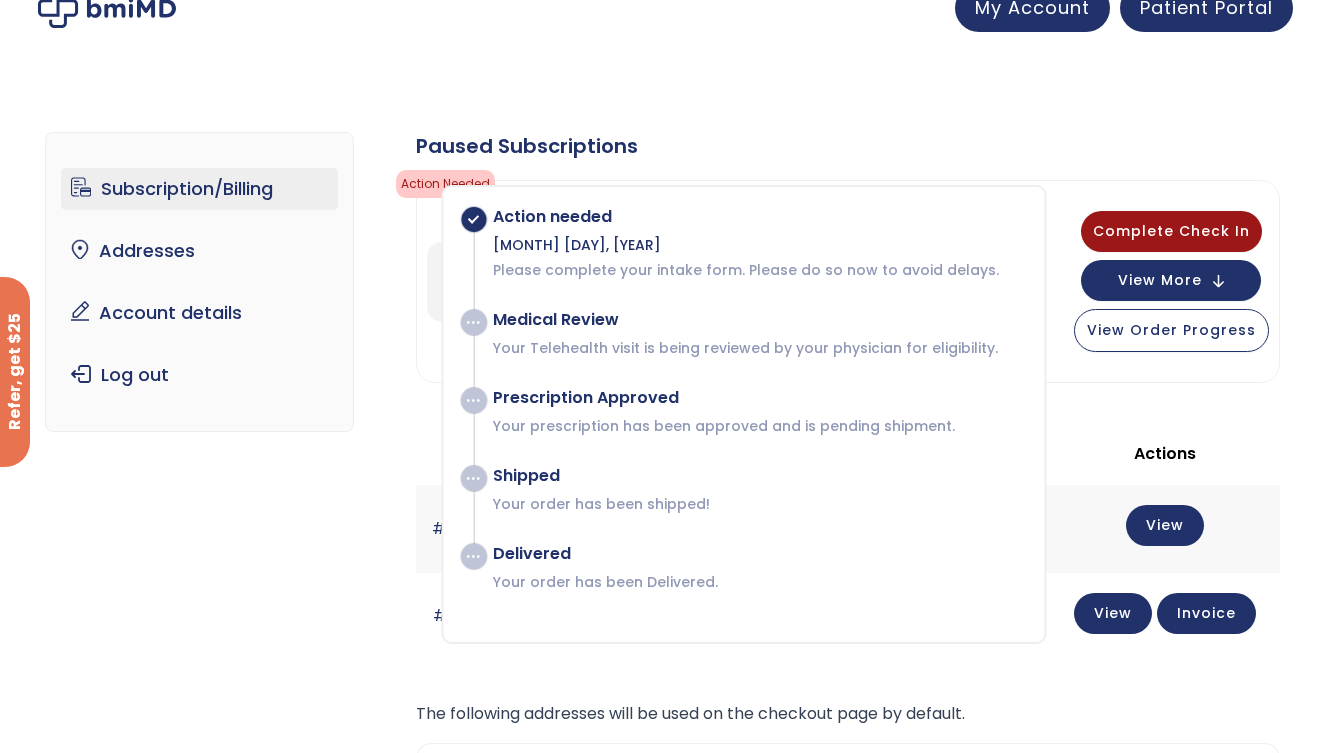 click on "Subscription/Billing
bmiRewards
Addresses
Account details
Submit a Review
Log out
Subscription/Billing
Action Needed
Fill out the form
Start Refill Form ?
×
The following subscriptions need to update their payment methods:
Paused Subscriptions
Action Needed
Please complete your intake form. Please do so now to avoid delays.
Action needed
Aug 3, 2025" at bounding box center (662, 579) 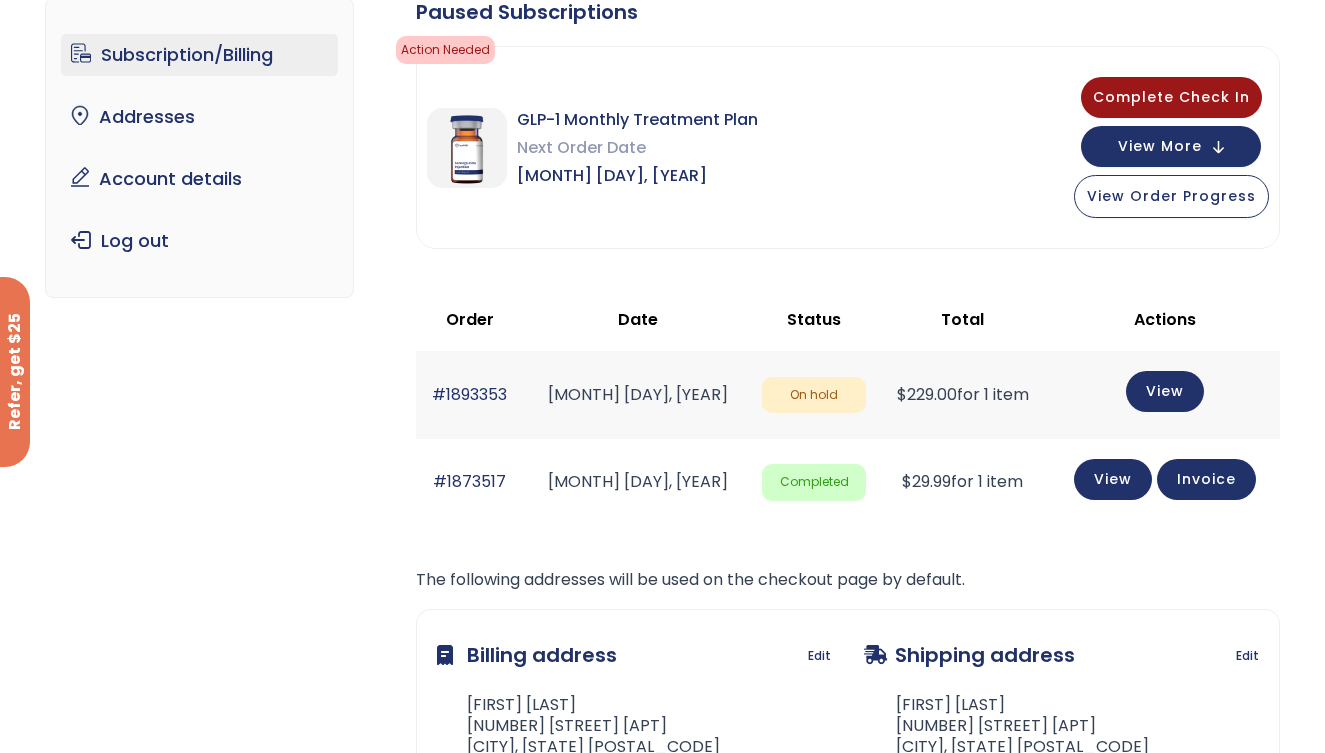 scroll, scrollTop: 163, scrollLeft: 0, axis: vertical 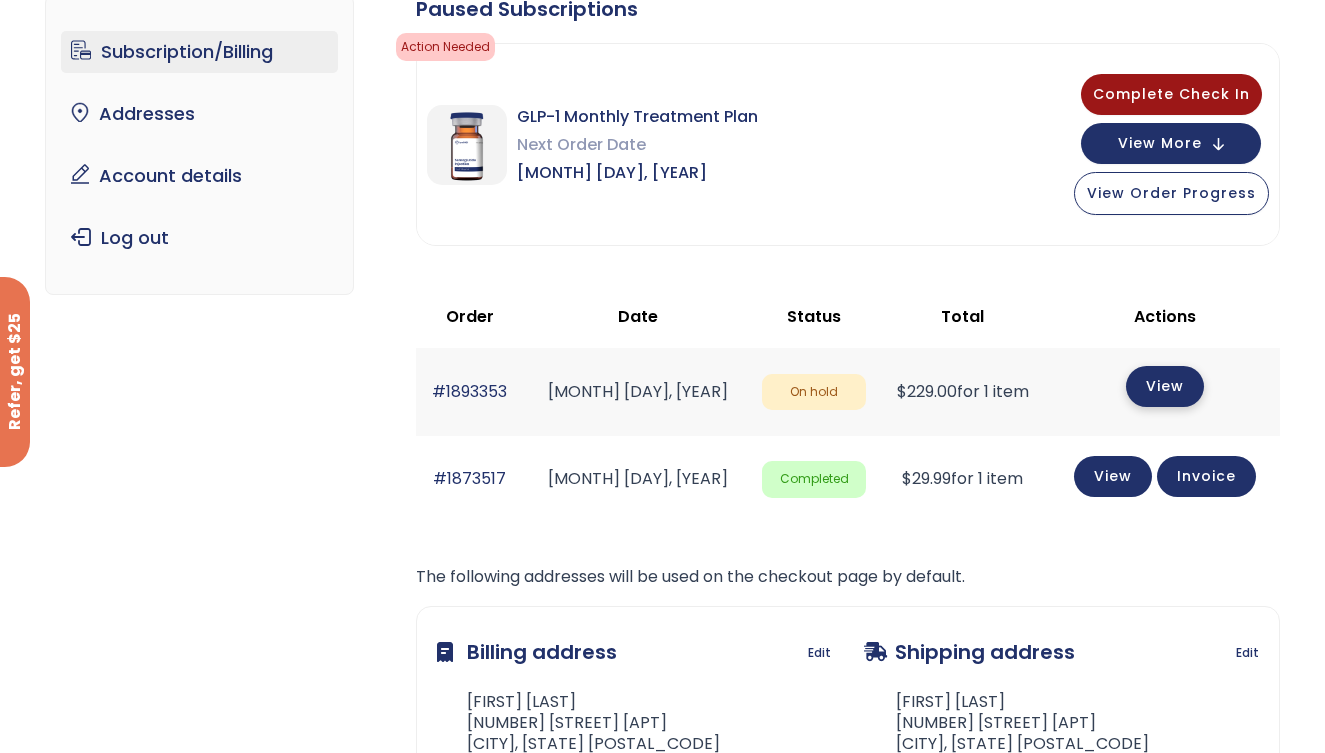 click on "View" 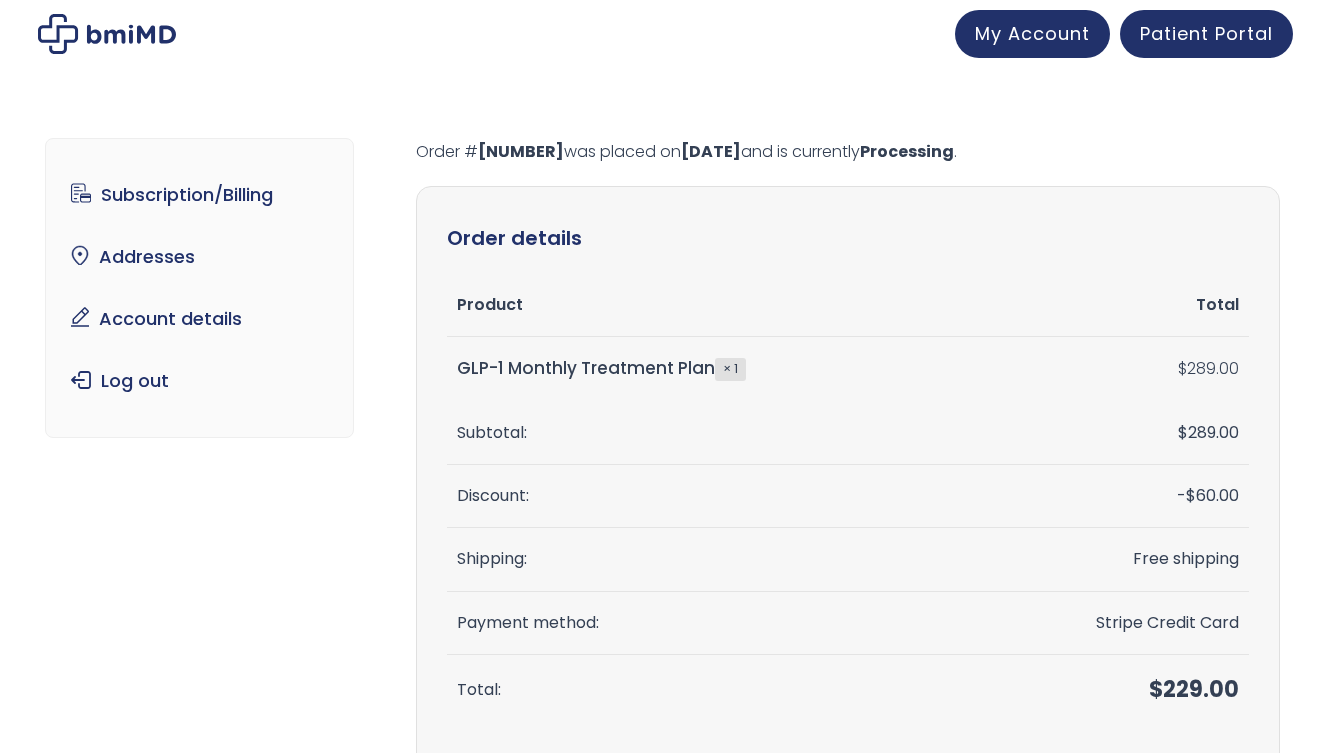 scroll, scrollTop: 0, scrollLeft: 0, axis: both 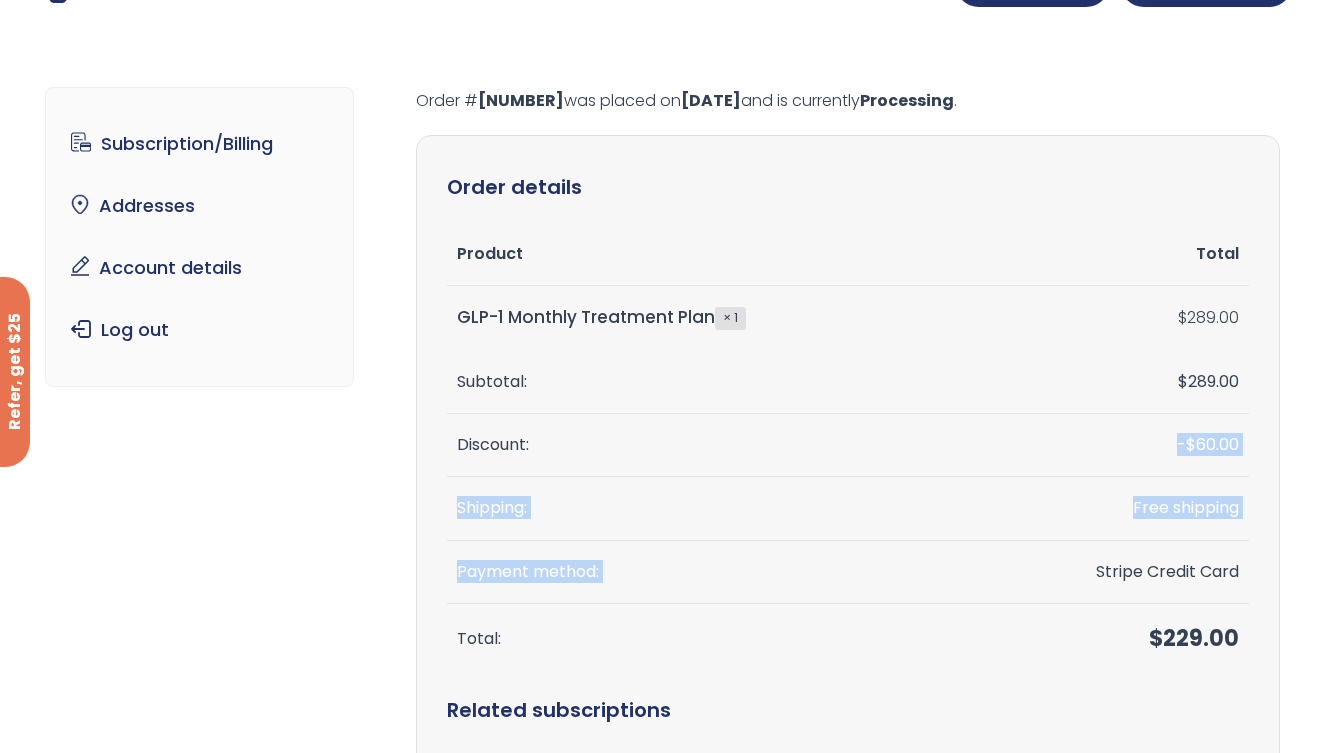 drag, startPoint x: 1178, startPoint y: 442, endPoint x: 1160, endPoint y: 552, distance: 111.463 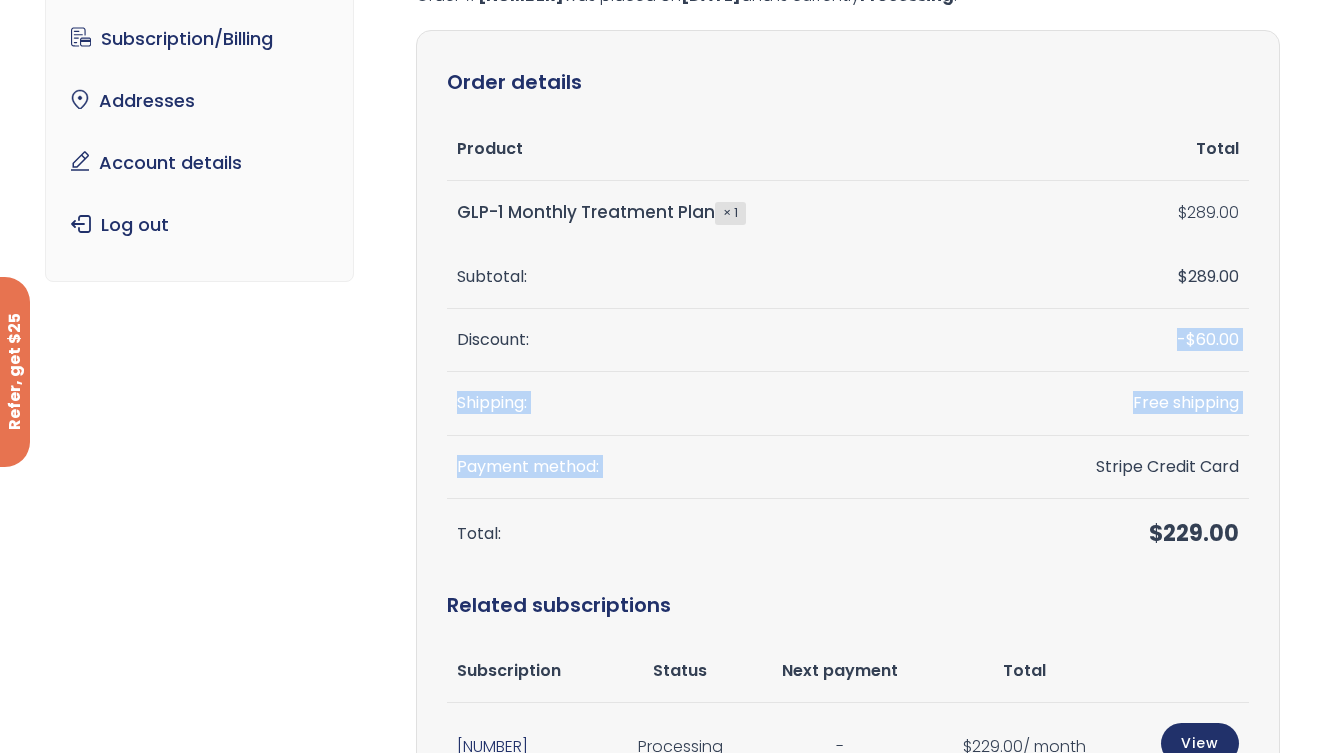 scroll, scrollTop: 143, scrollLeft: 0, axis: vertical 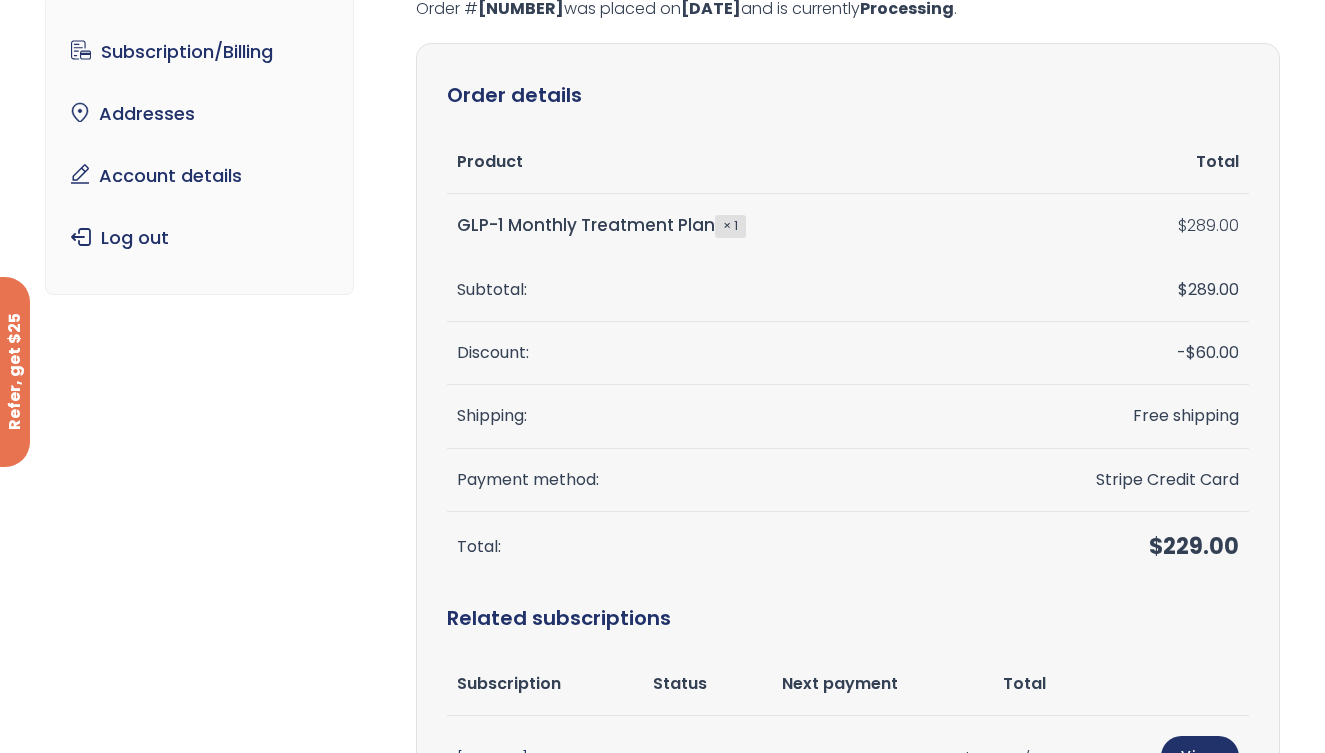 click on "Stripe Credit Card" at bounding box center [1110, 480] 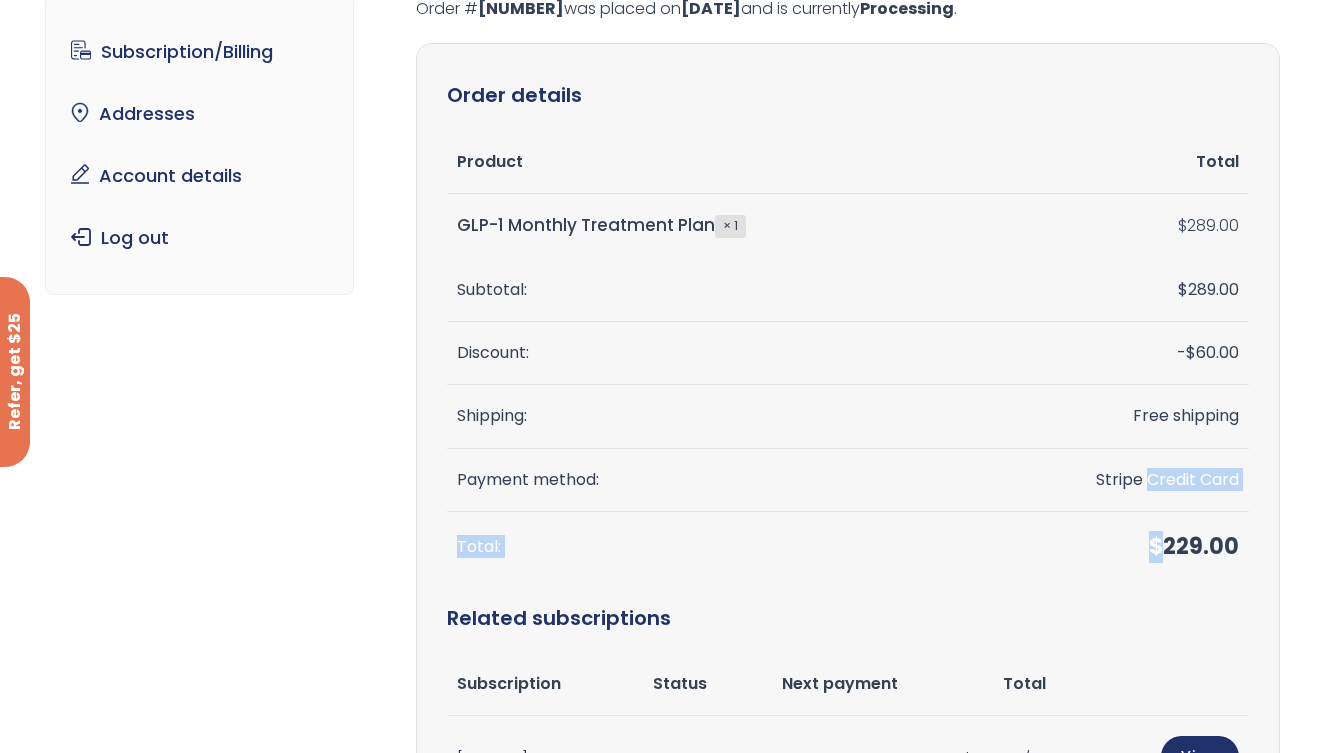drag, startPoint x: 1147, startPoint y: 483, endPoint x: 1129, endPoint y: 560, distance: 79.07591 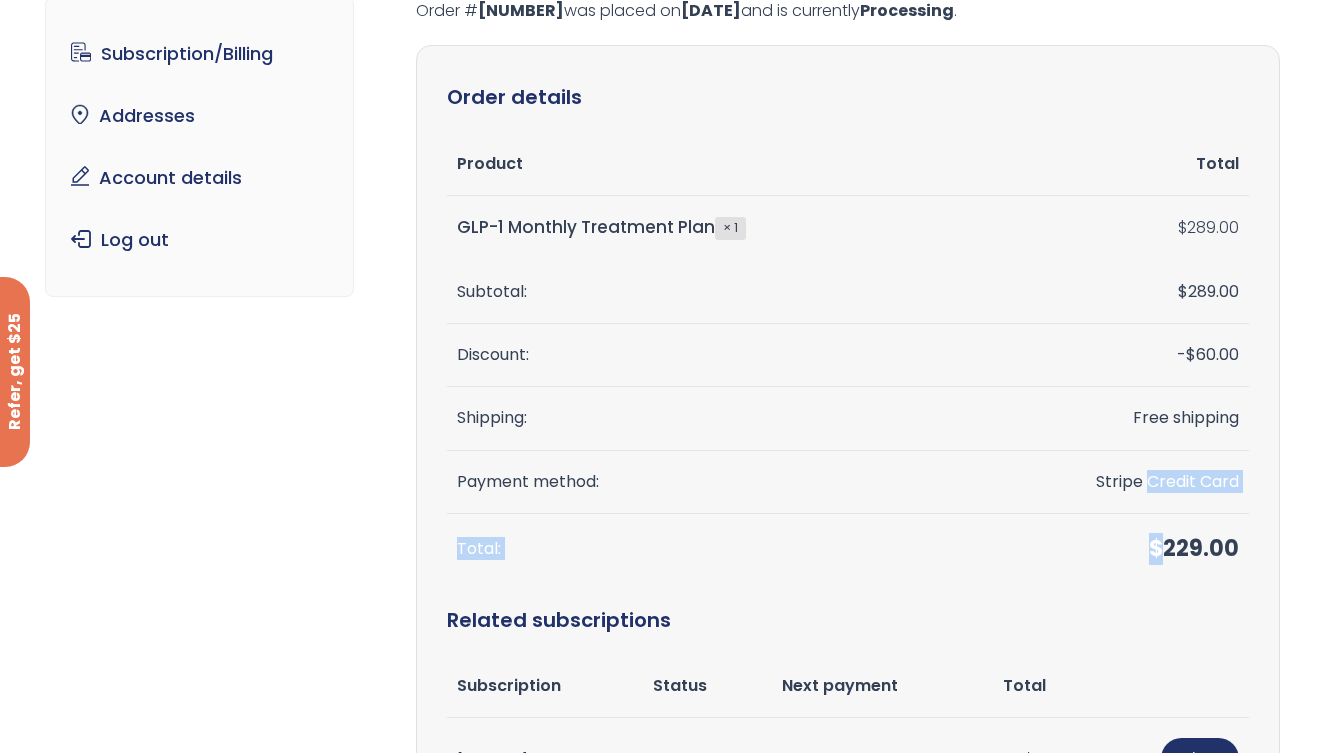 click on "$ 229.00" at bounding box center (1110, 549) 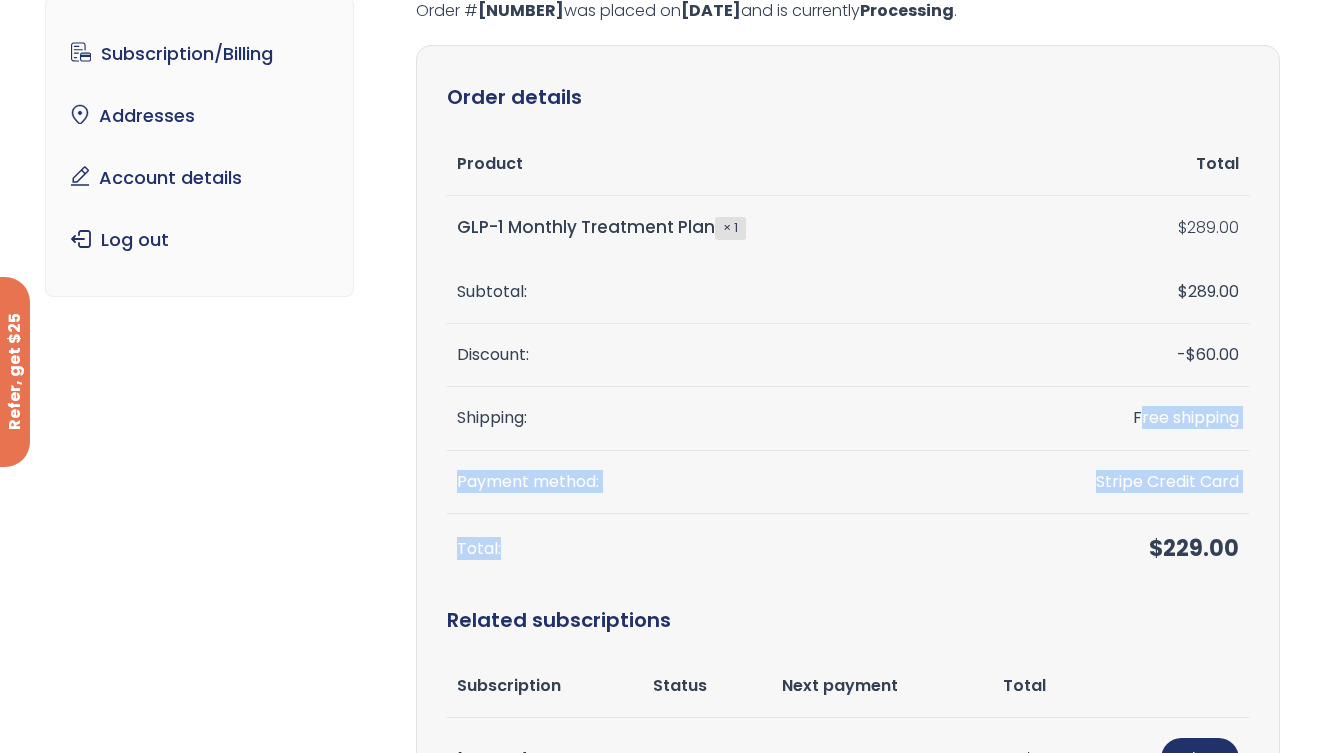 drag, startPoint x: 1129, startPoint y: 560, endPoint x: 1136, endPoint y: 409, distance: 151.16217 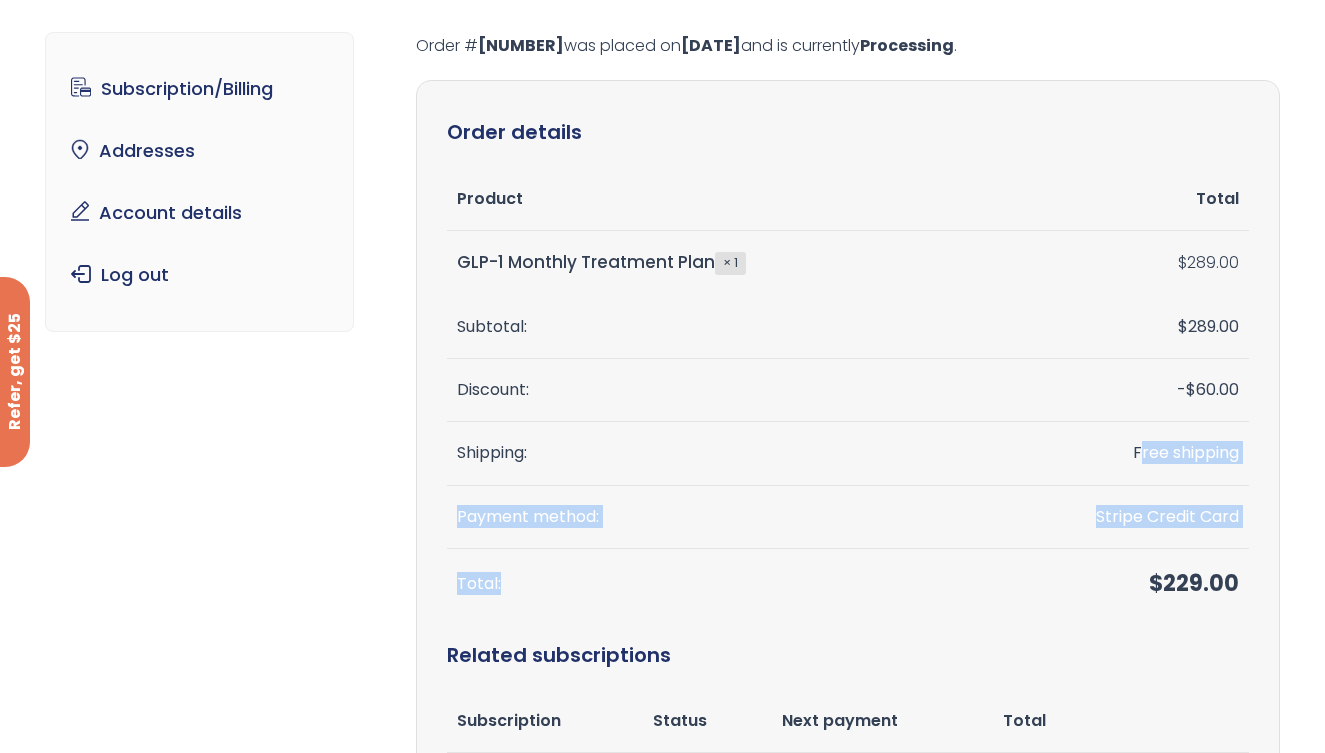 scroll, scrollTop: 0, scrollLeft: 0, axis: both 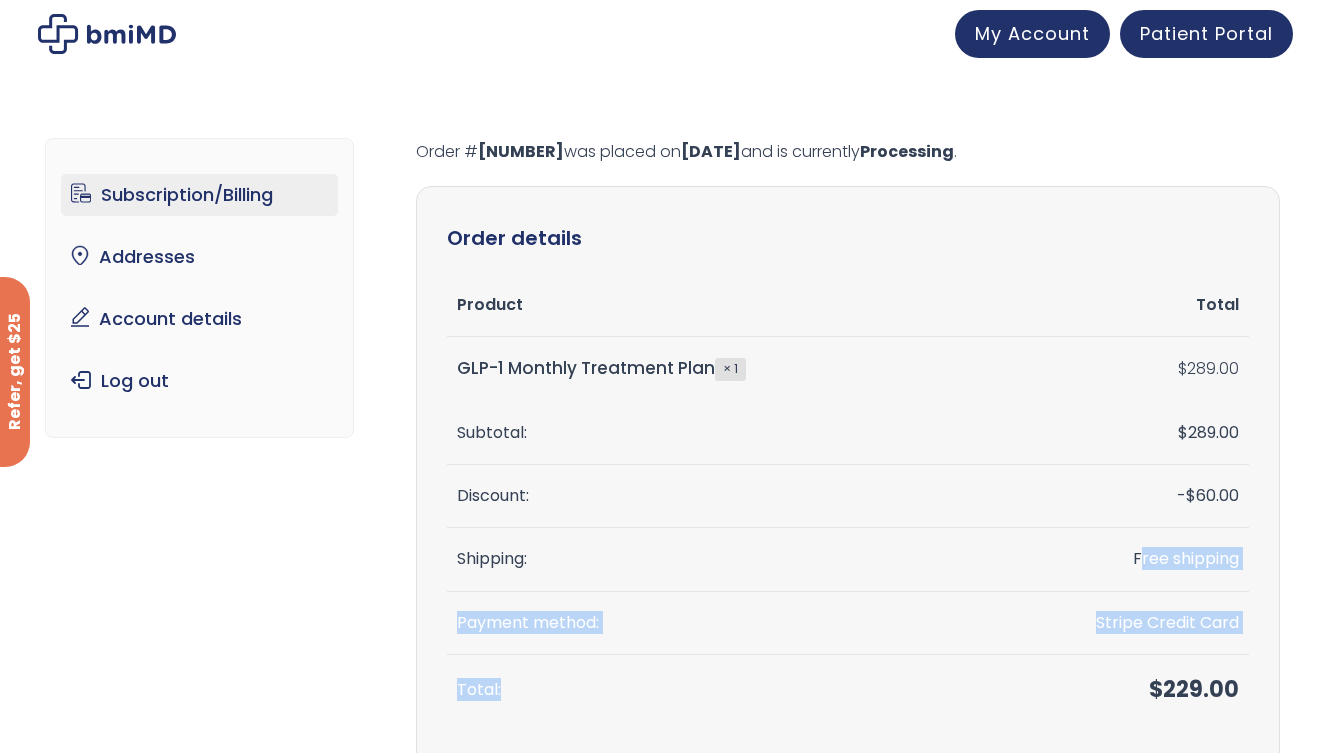 click on "Subscription/Billing" at bounding box center (199, 195) 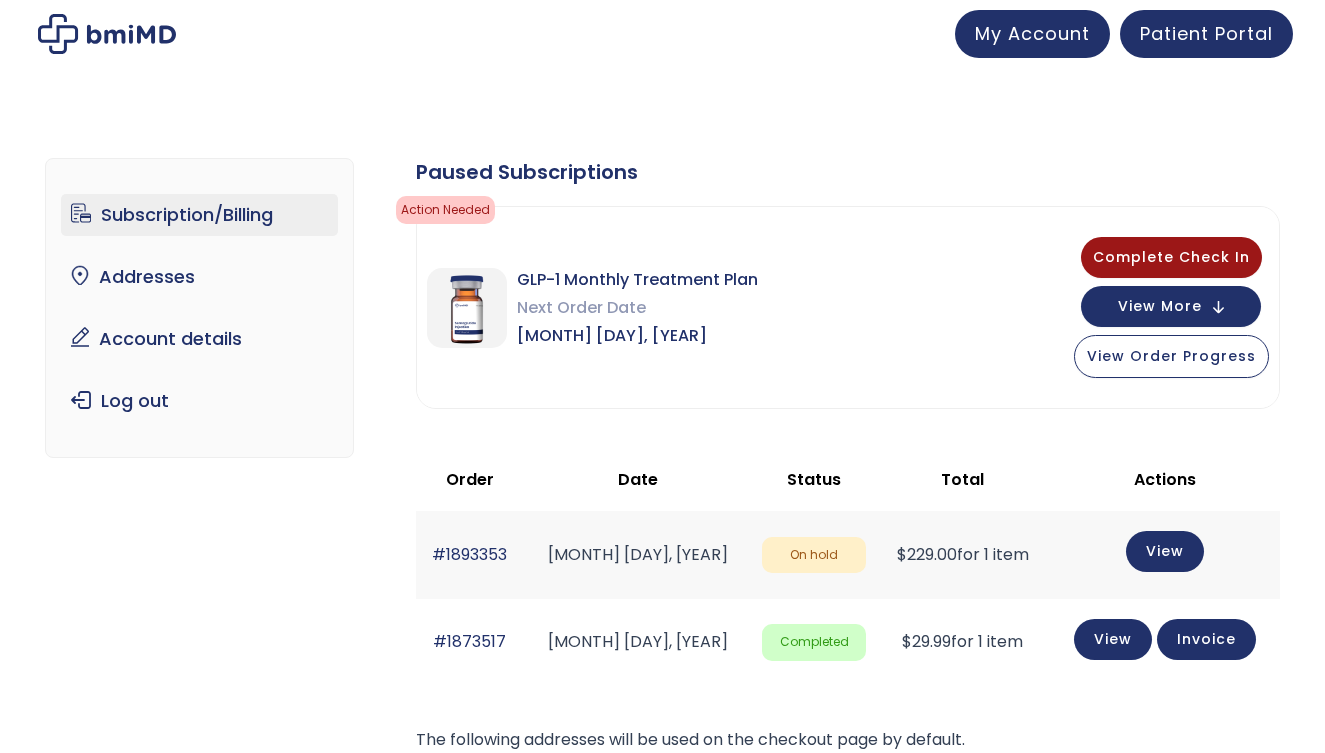 scroll, scrollTop: 0, scrollLeft: 0, axis: both 